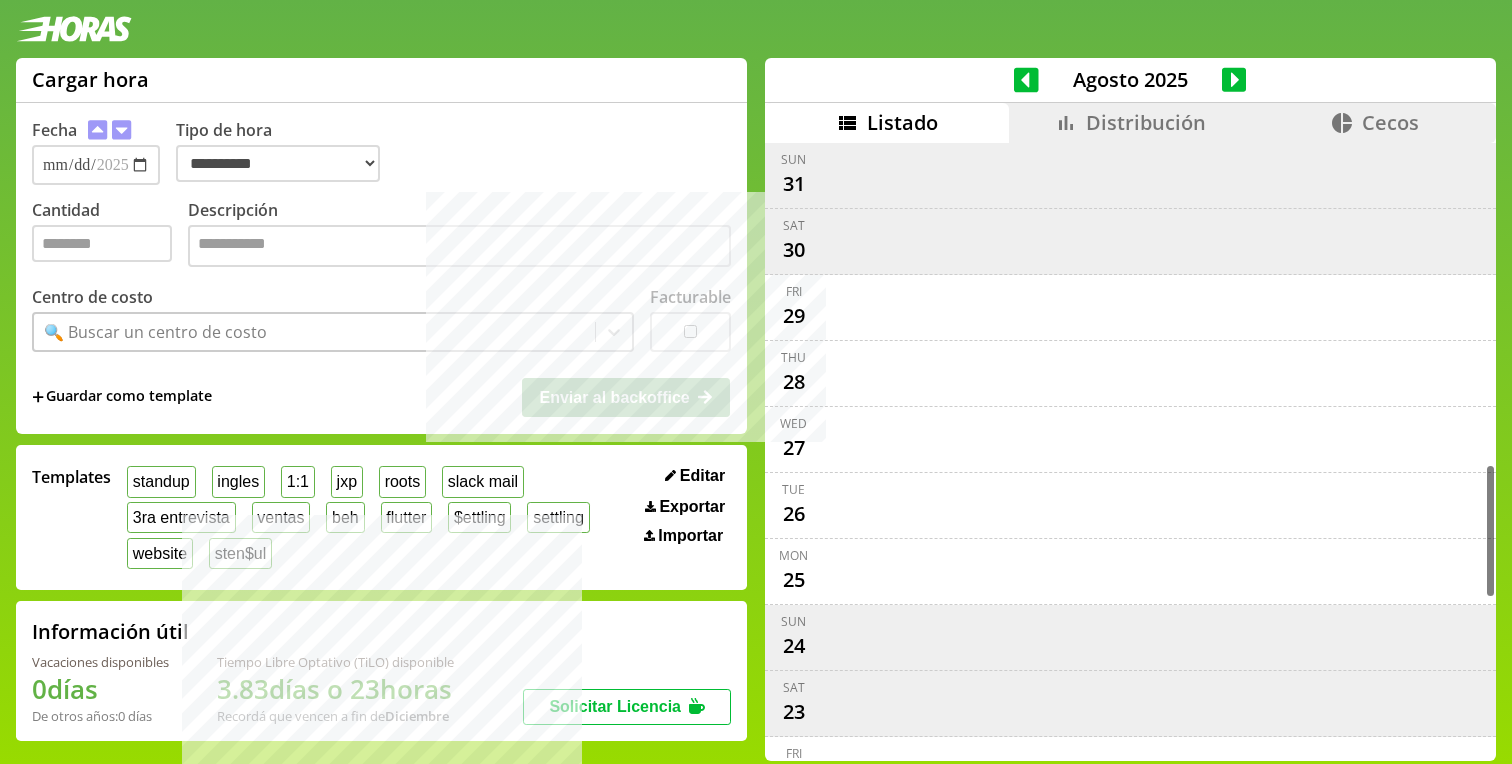 select on "**********" 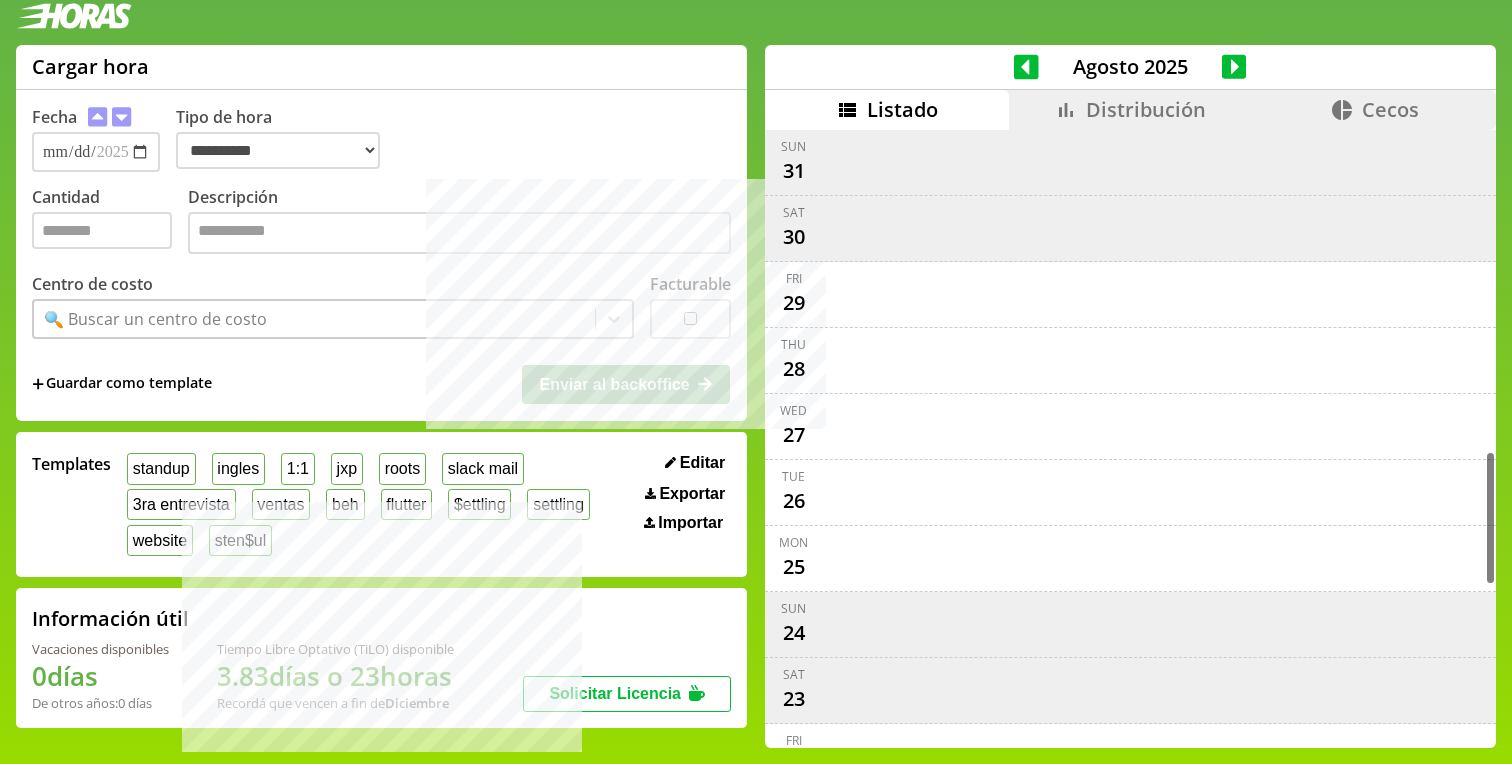 scroll, scrollTop: 1468, scrollLeft: 0, axis: vertical 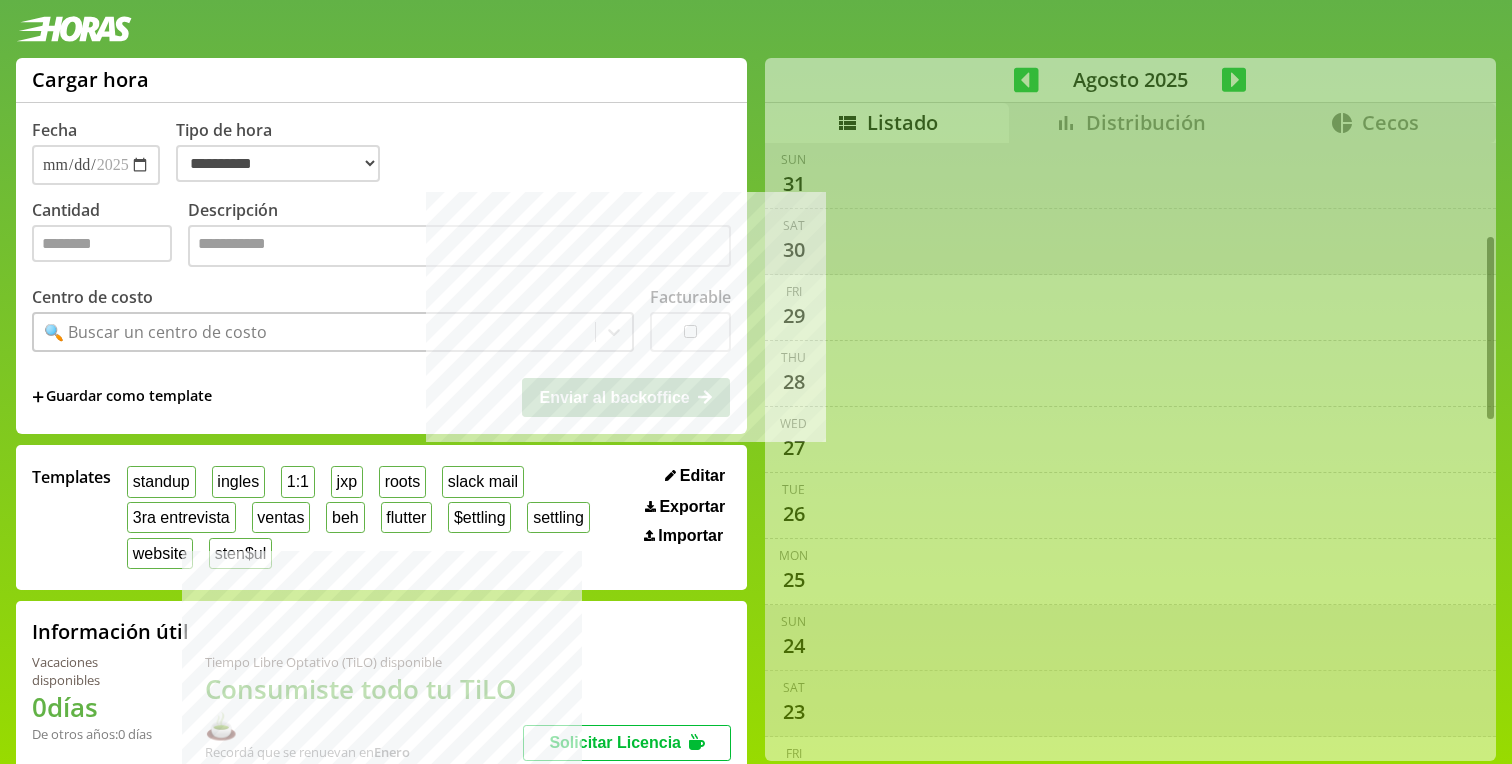 select on "**********" 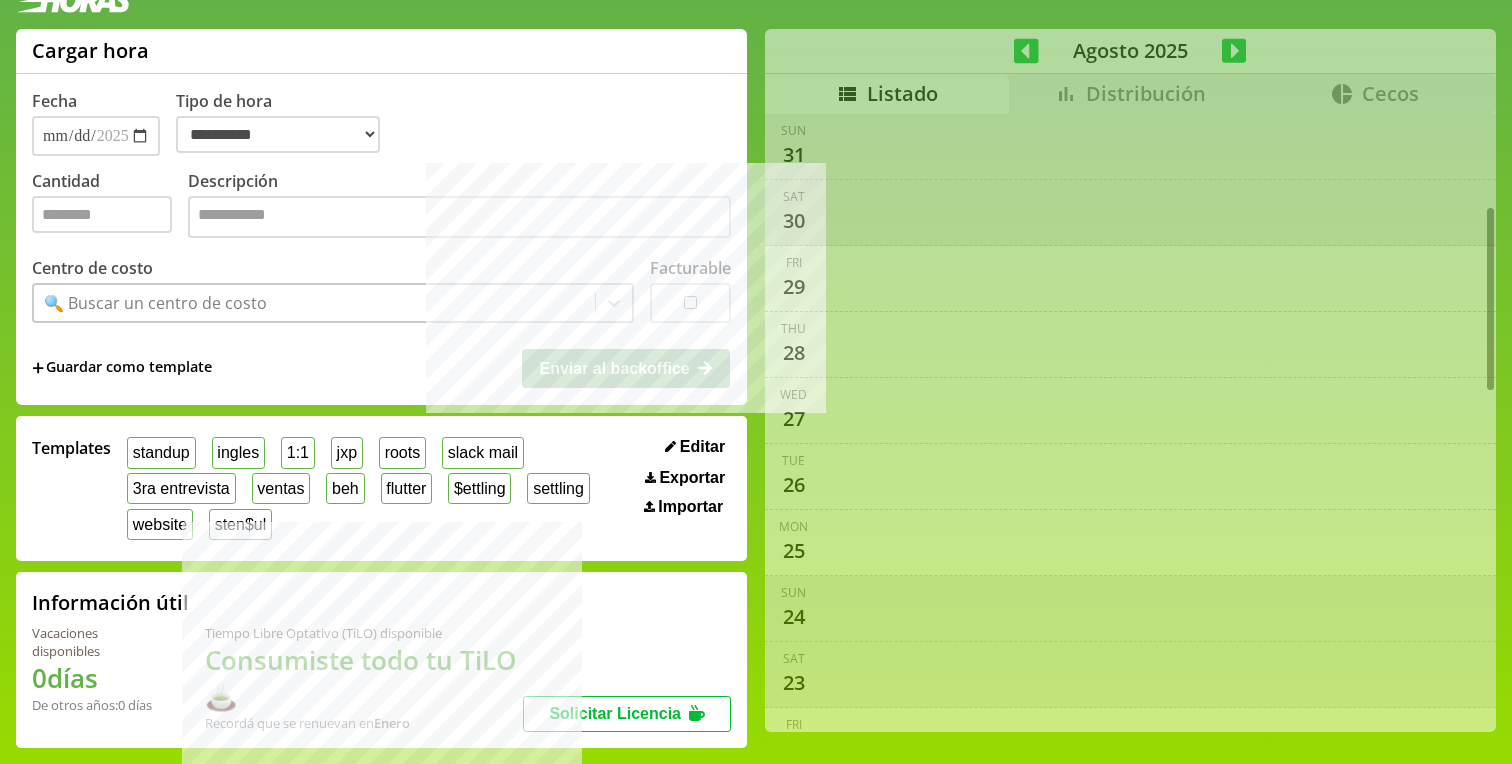 scroll, scrollTop: 849, scrollLeft: 0, axis: vertical 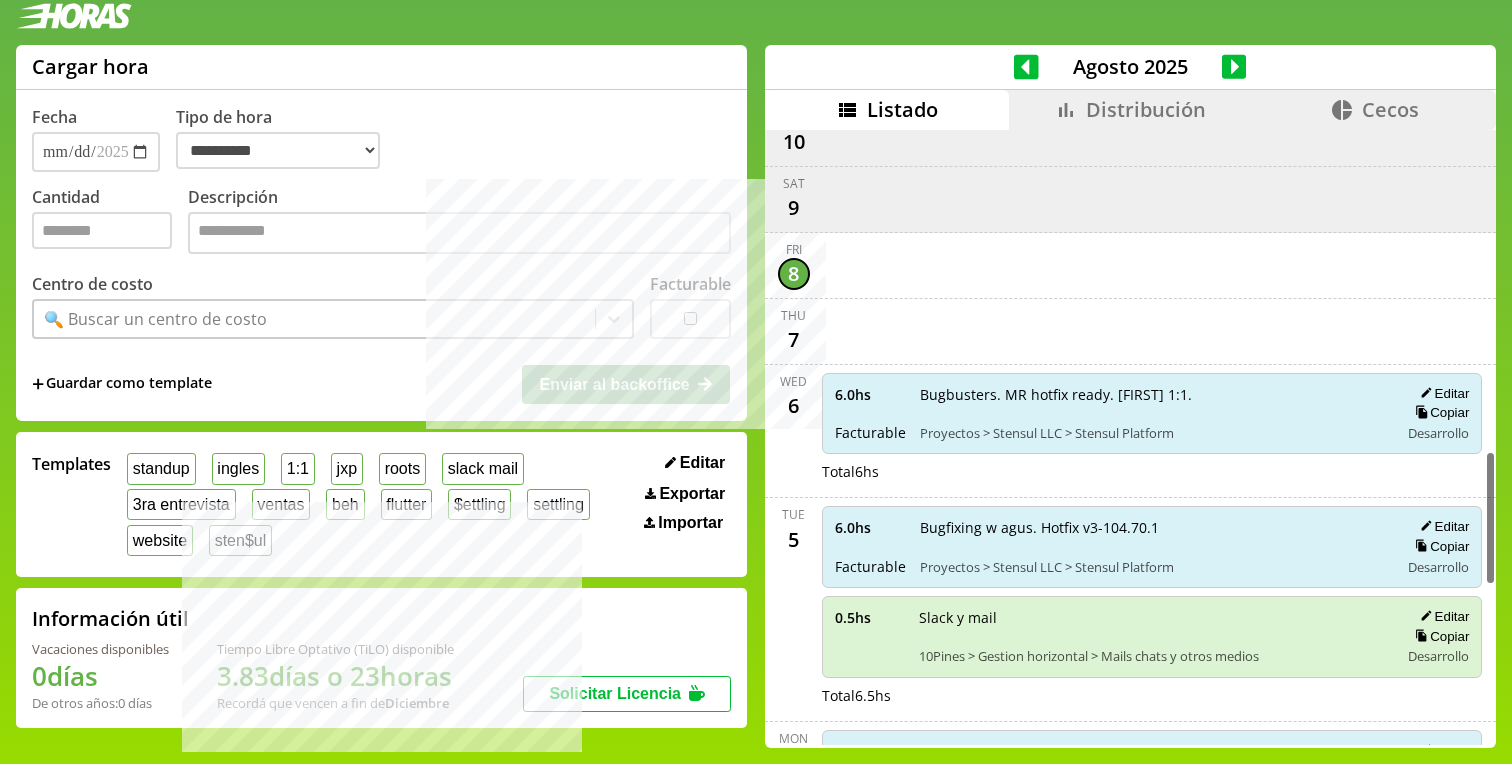 click at bounding box center (1152, 265) 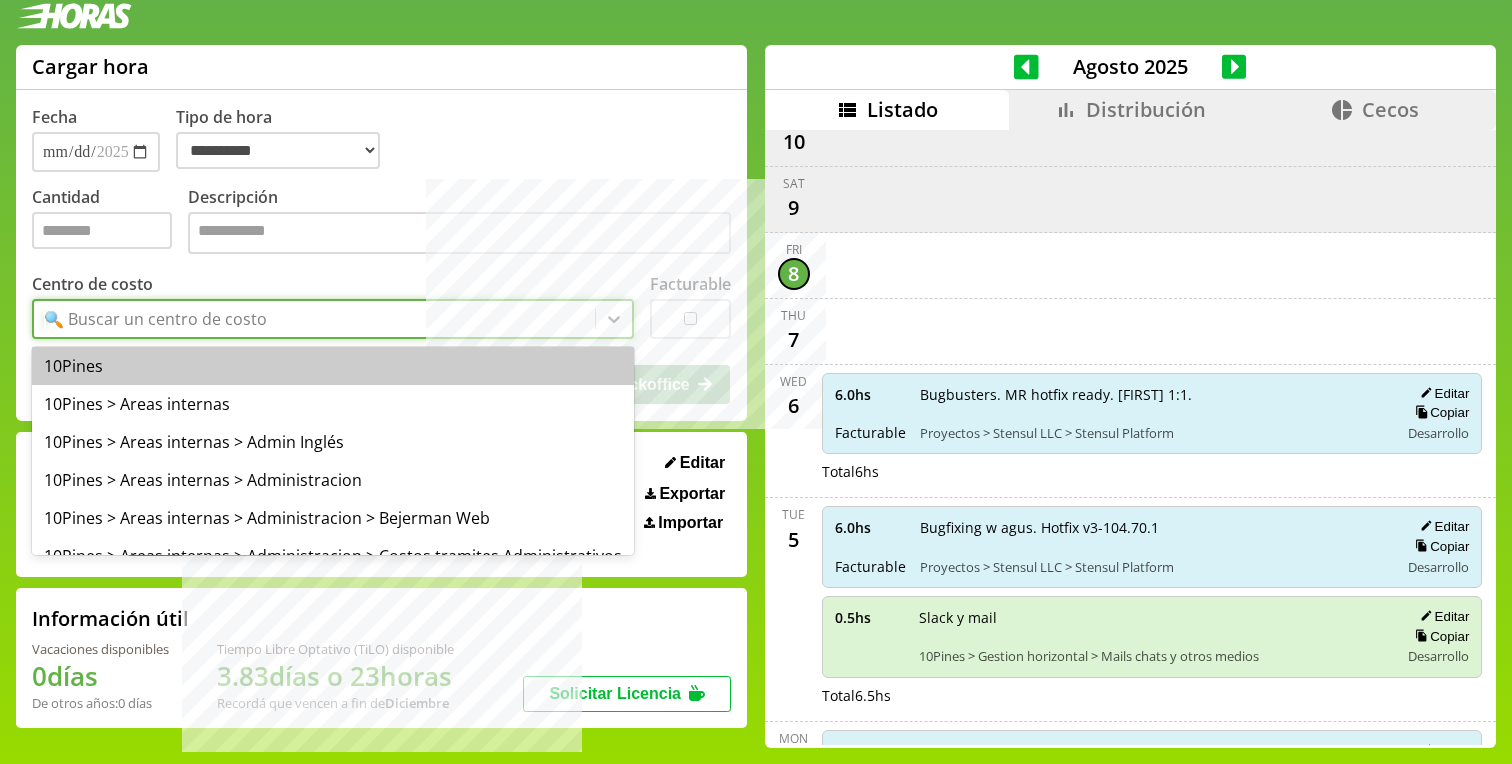 click on "🔍 Buscar un centro de costo" at bounding box center (155, 319) 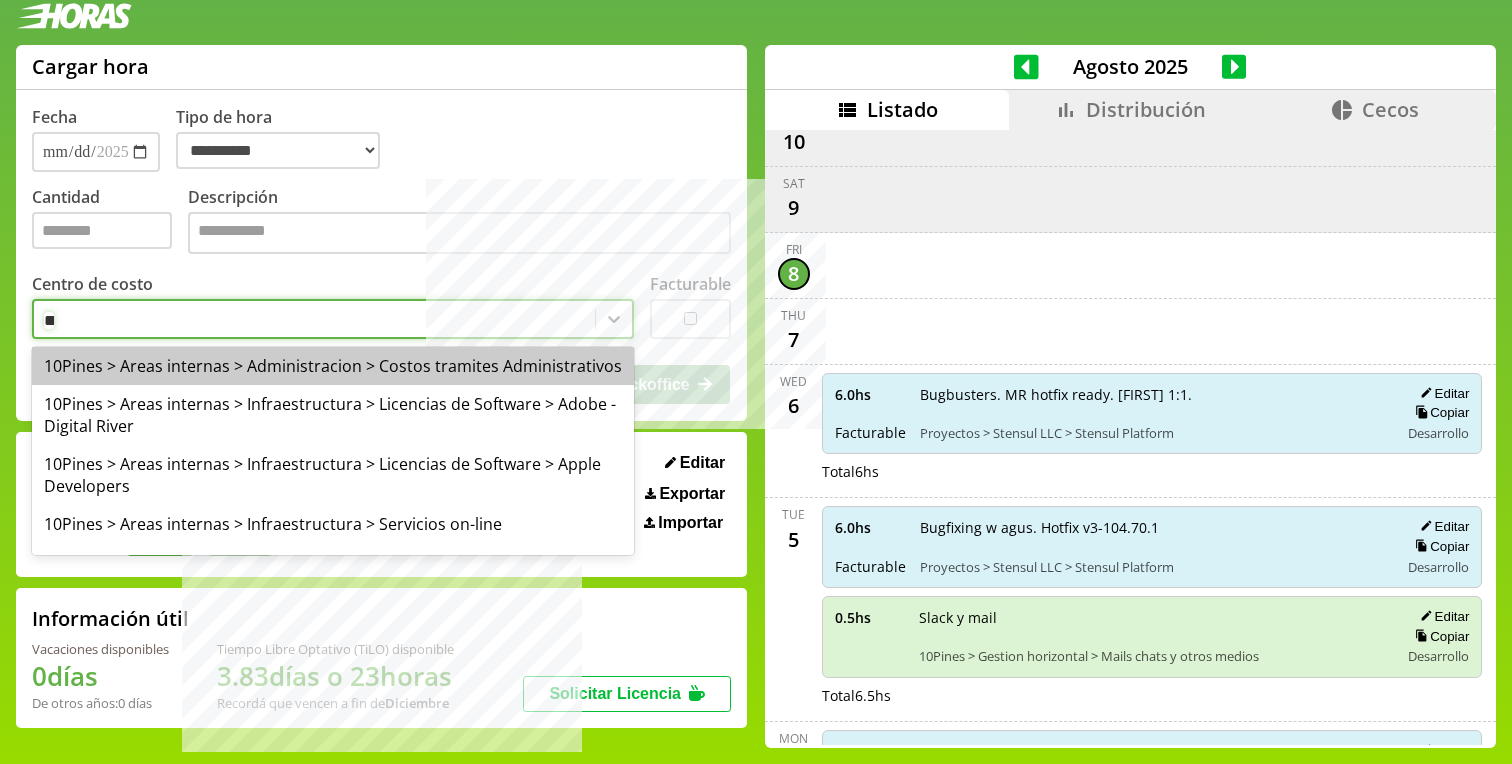 type on "***" 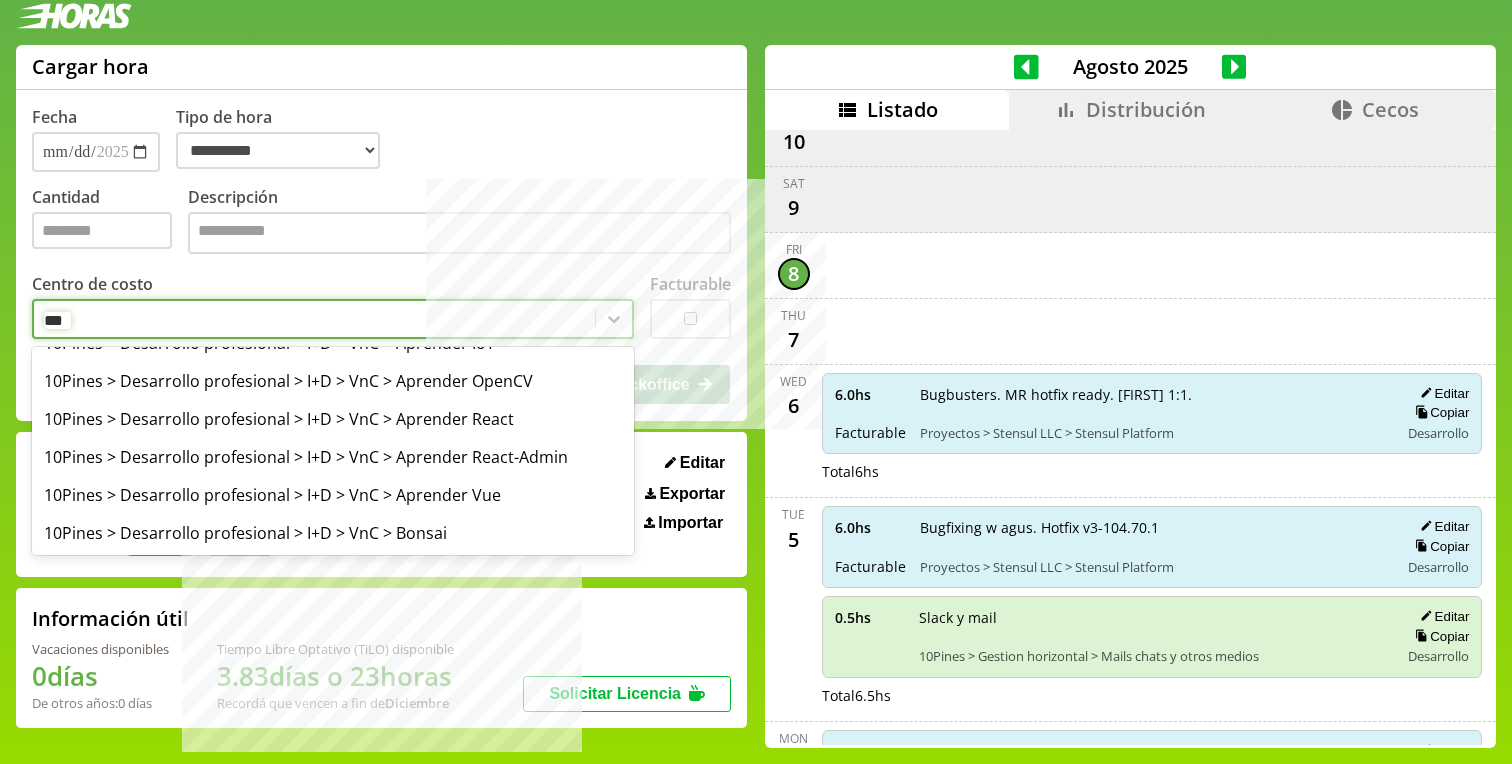 scroll, scrollTop: 419, scrollLeft: 0, axis: vertical 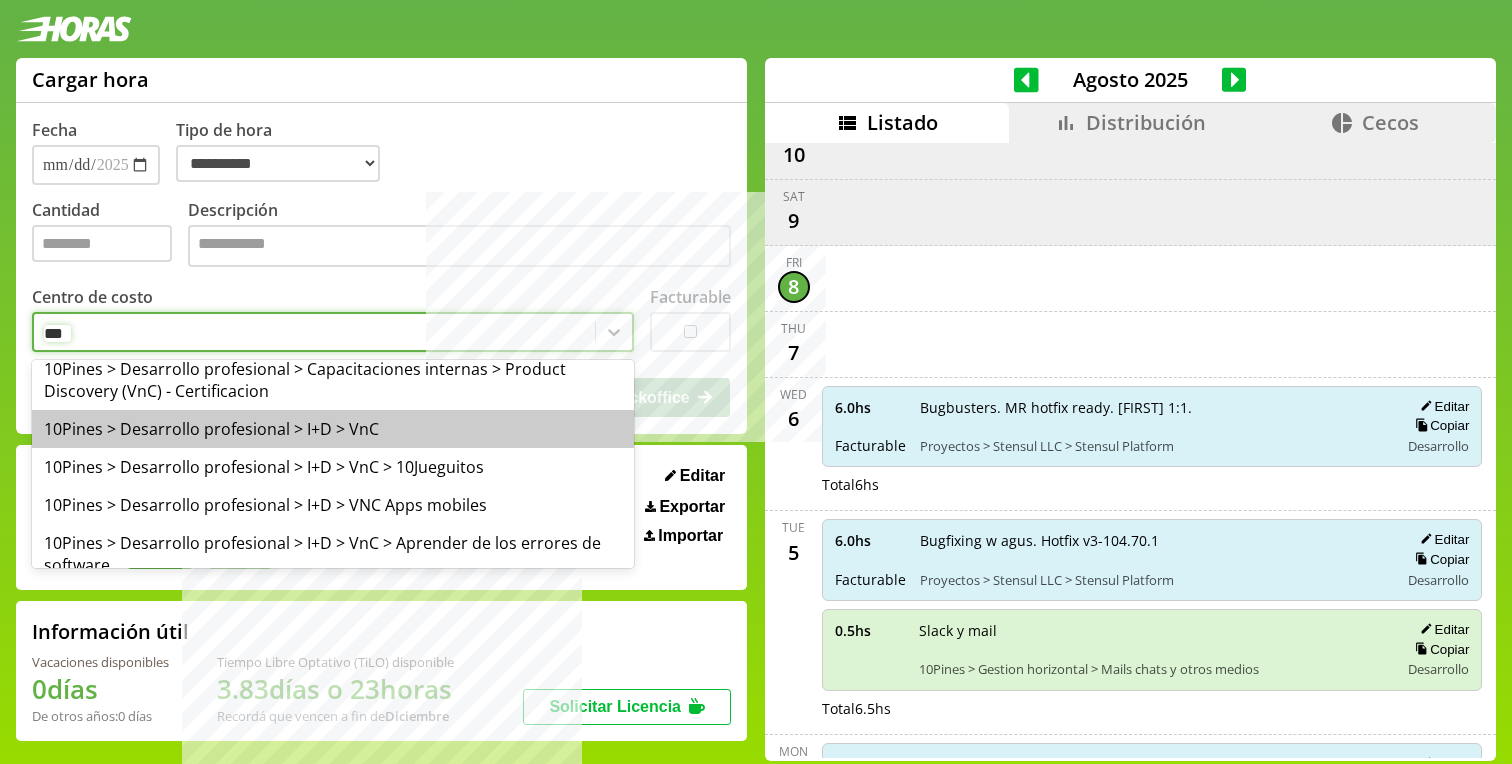click on "10Pines > Desarrollo profesional > I+D > VnC" at bounding box center [333, 429] 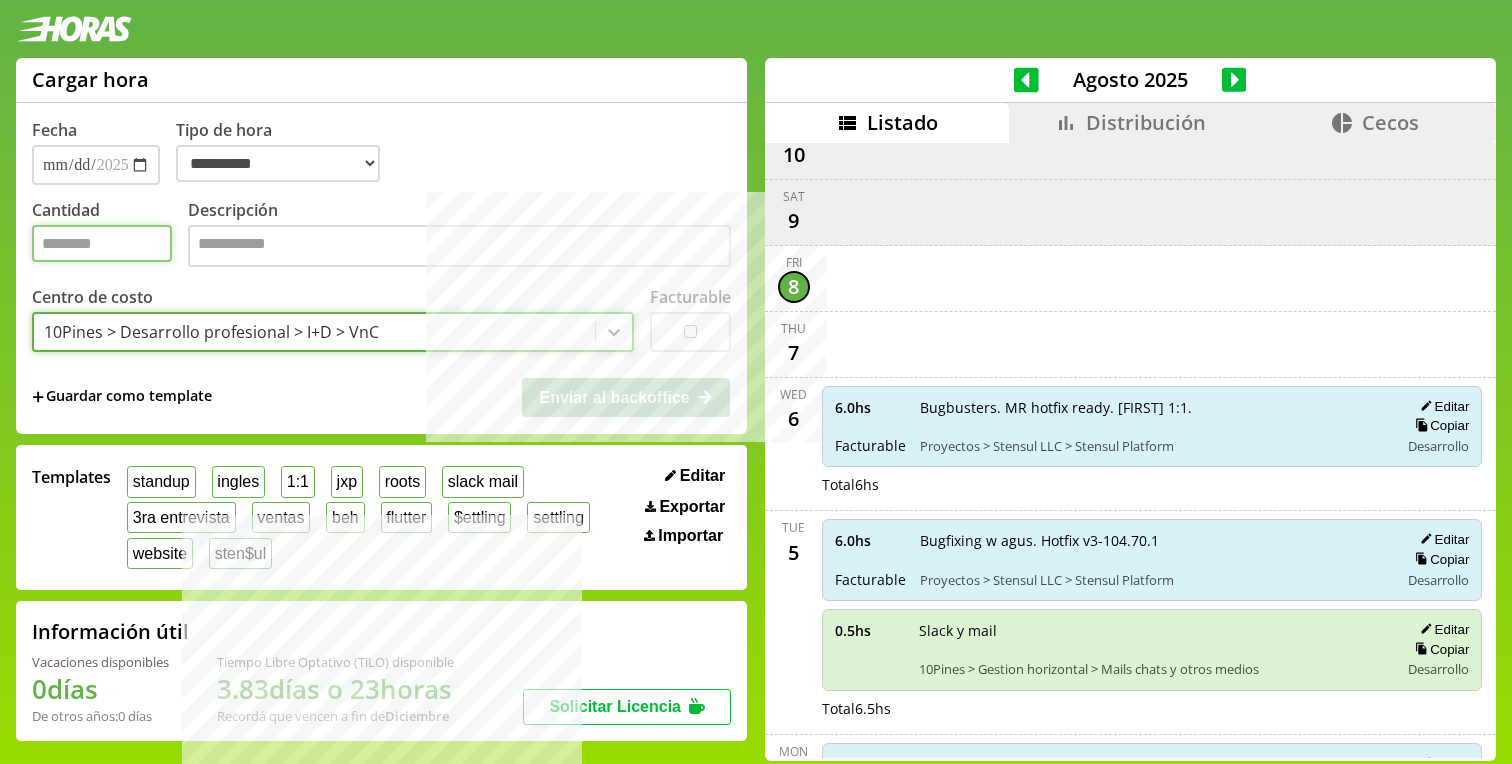 click on "Cantidad" at bounding box center [102, 243] 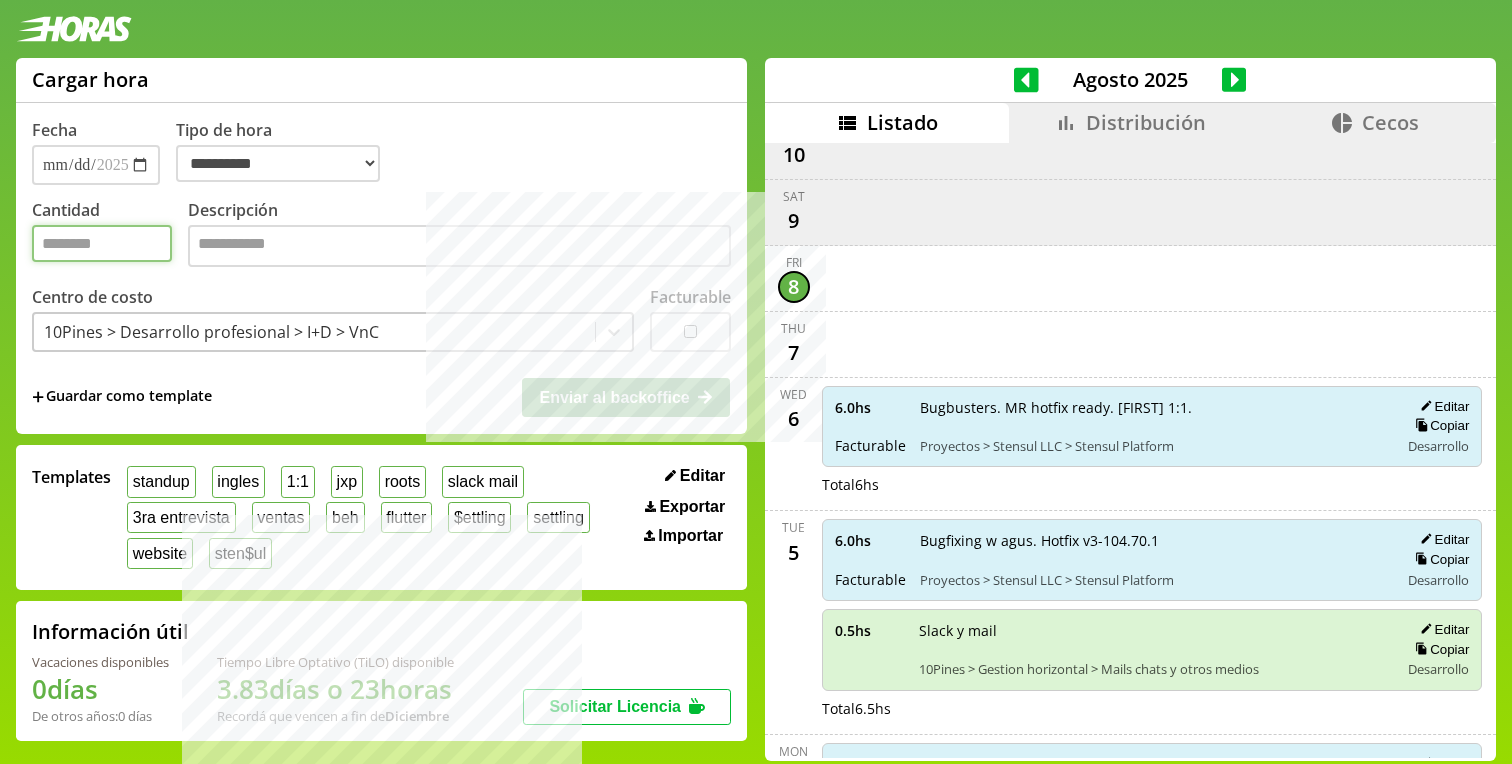 type on "*" 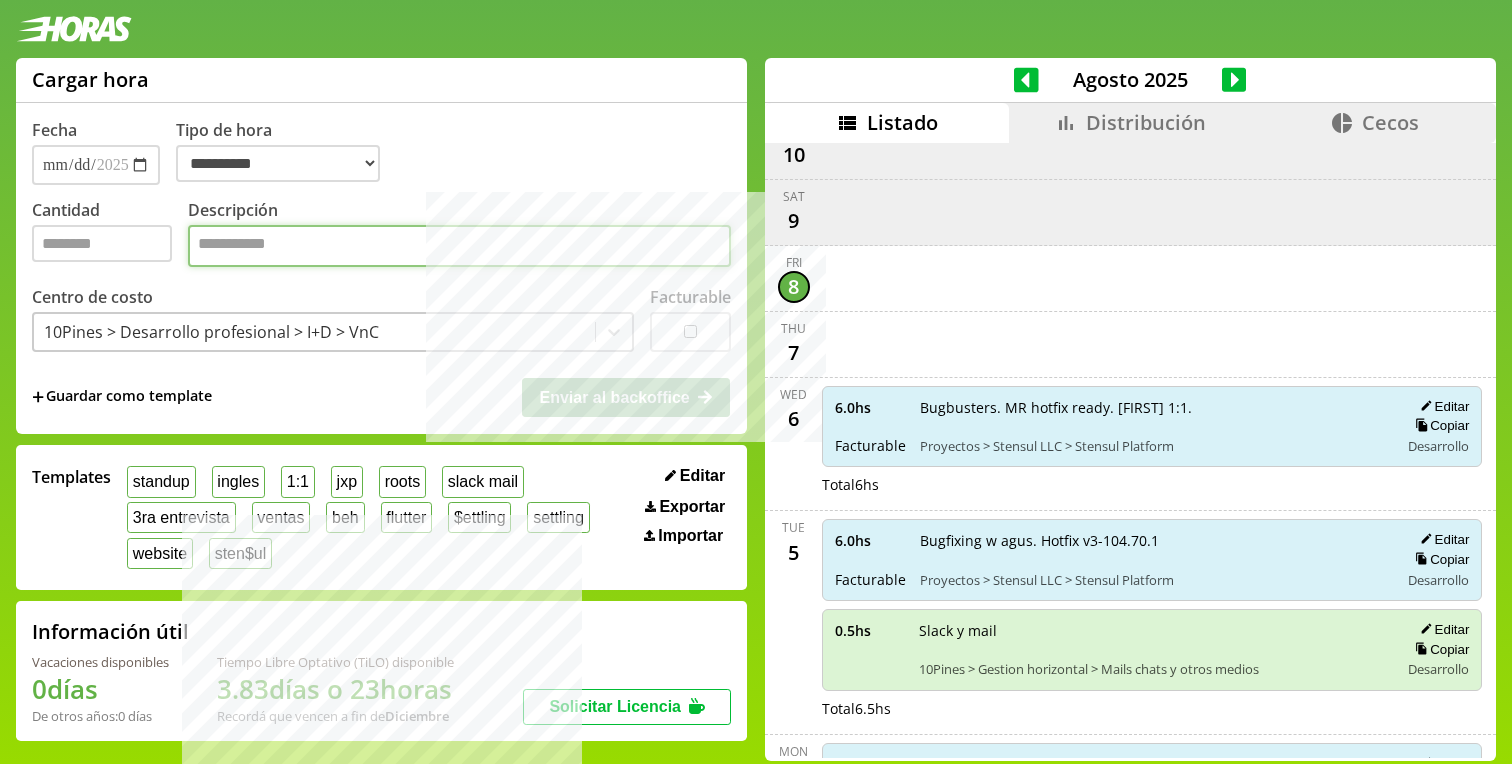 click on "Descripción" at bounding box center [459, 246] 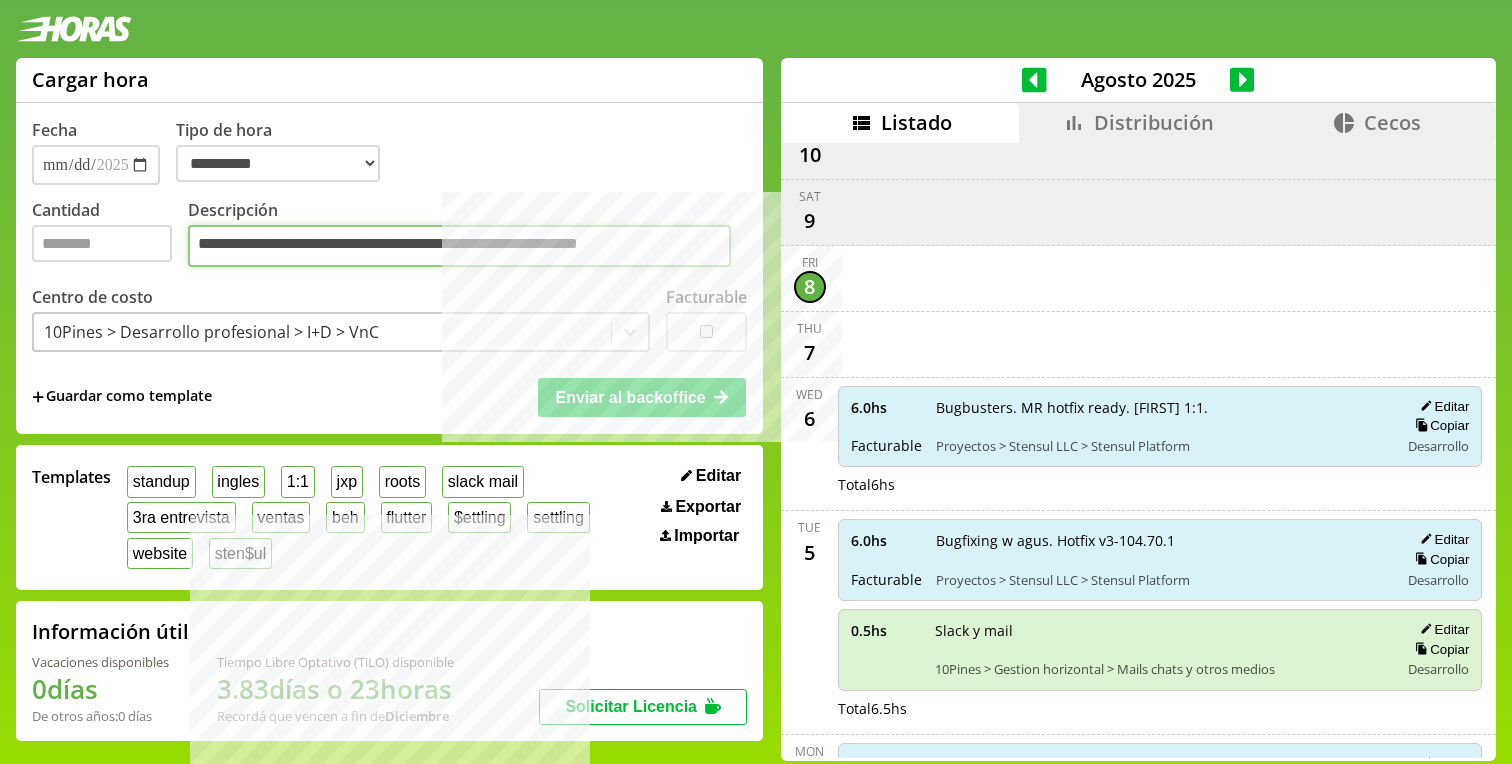 type on "**********" 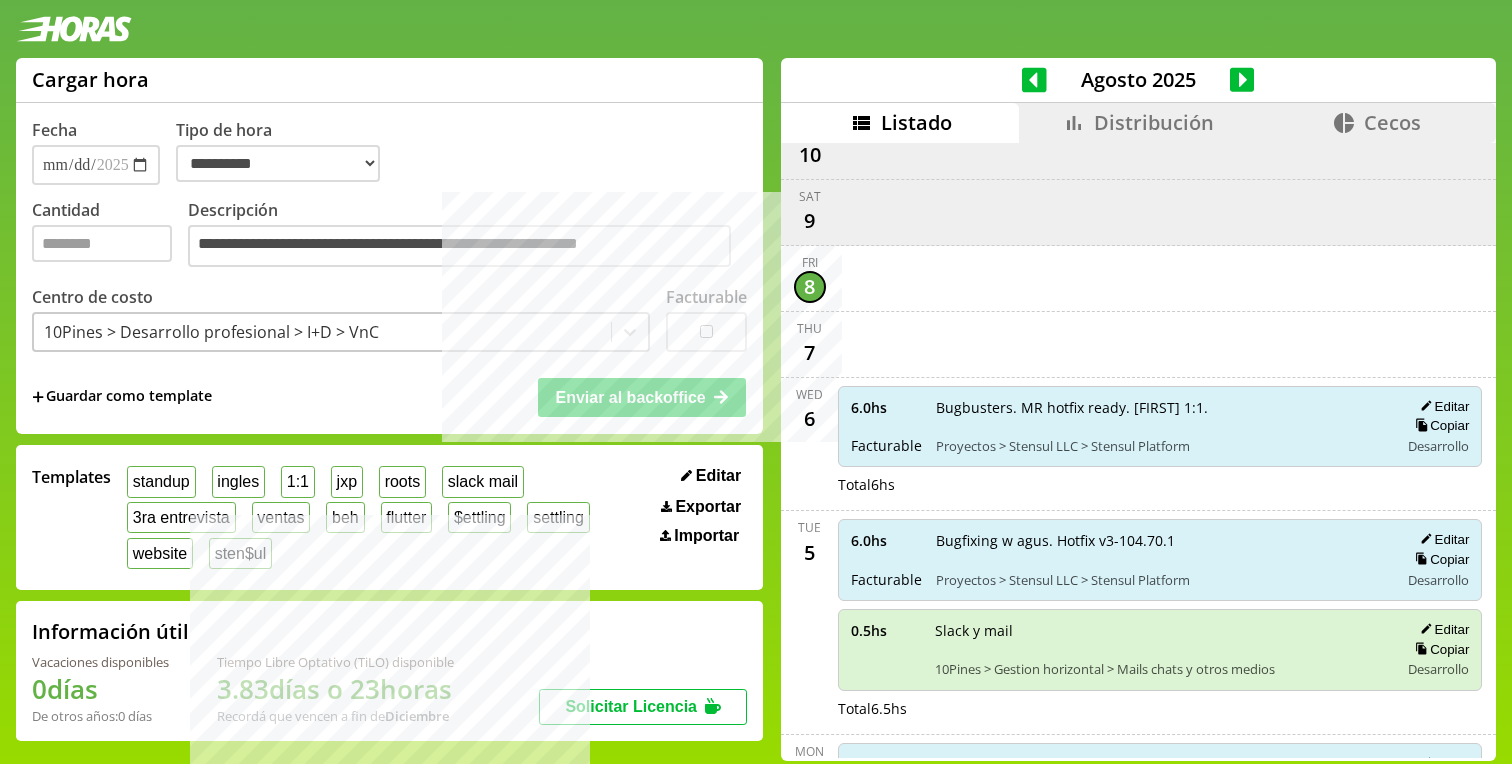 click on "+ Guardar como template Enviar al backoffice" at bounding box center (389, 397) 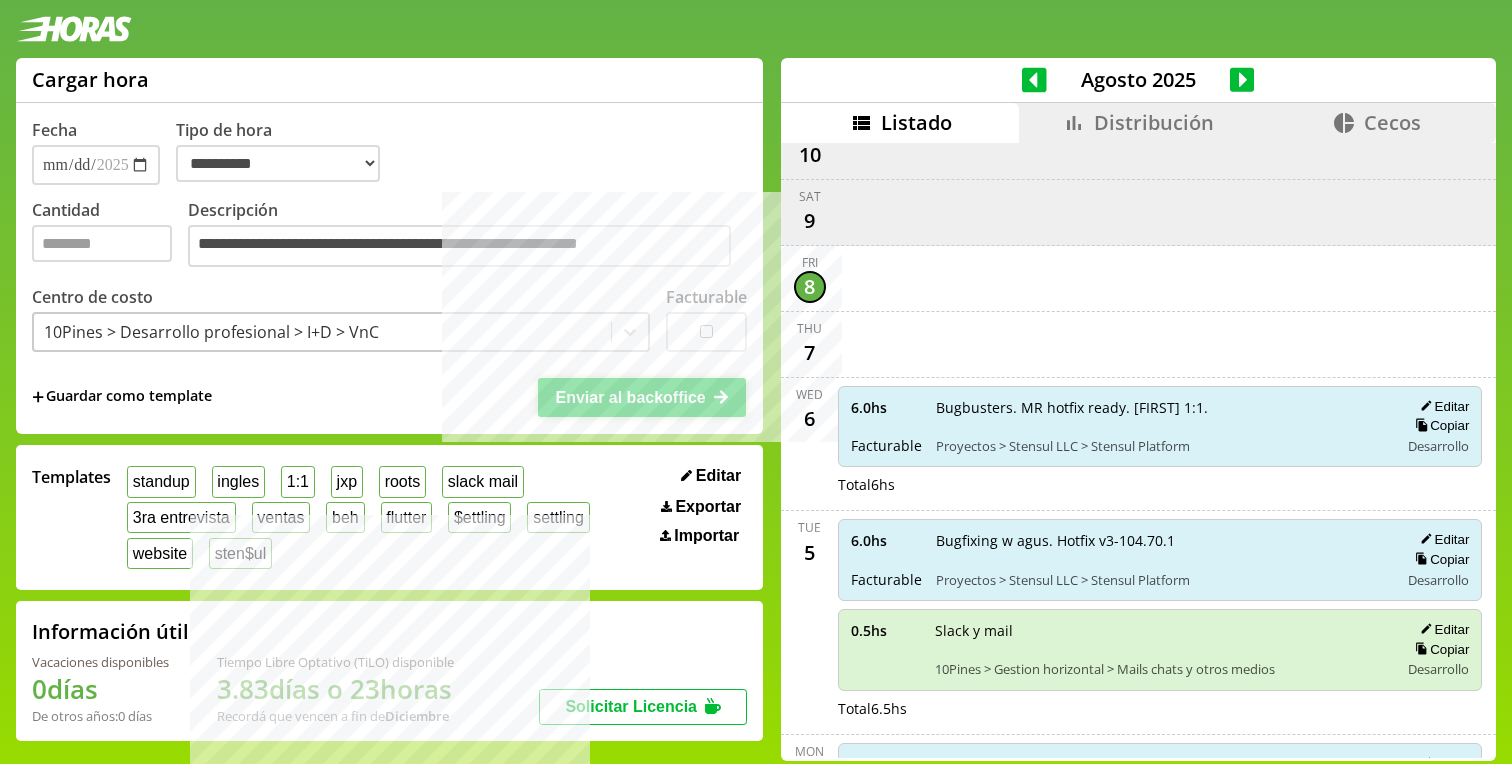click on "Enviar al backoffice" at bounding box center [630, 397] 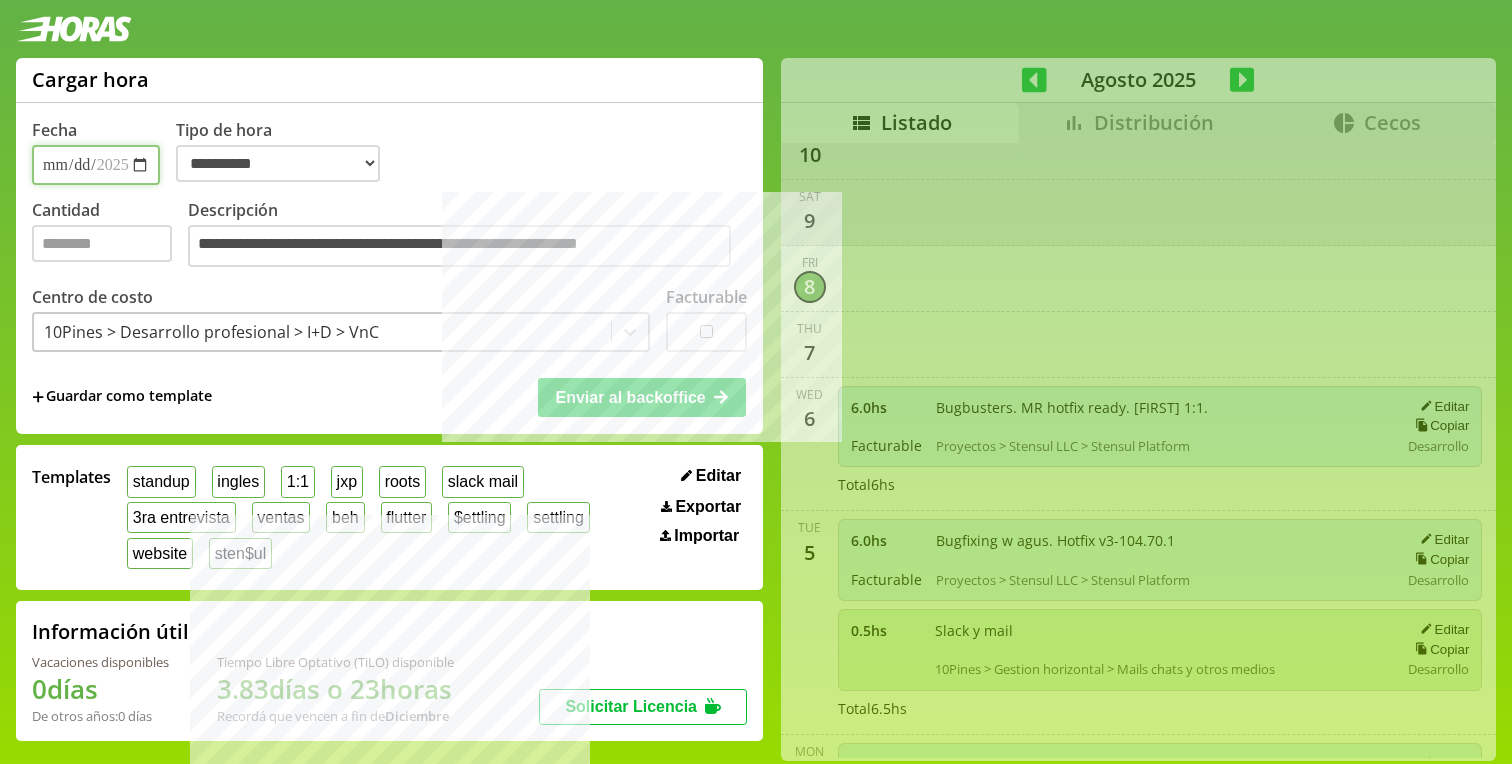 type 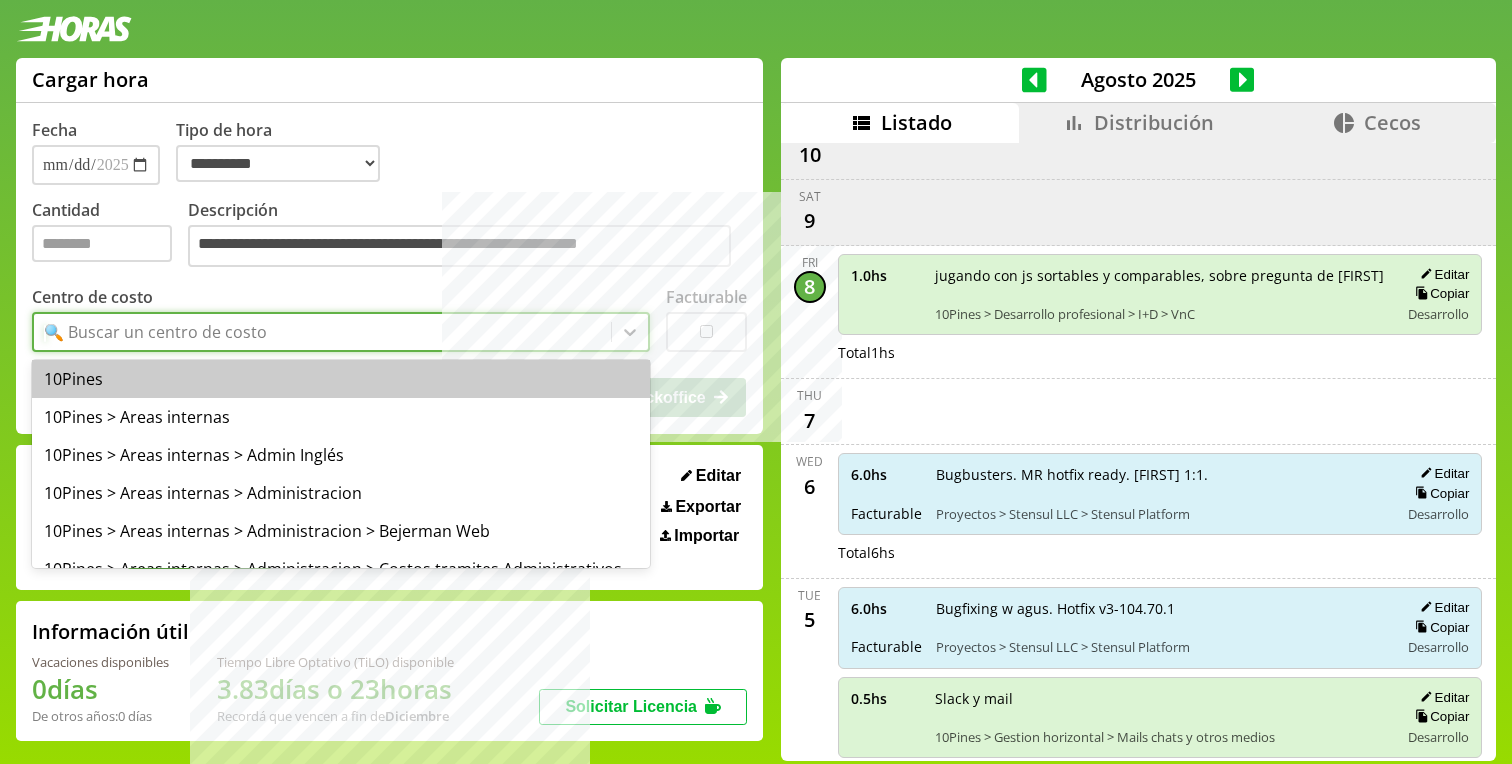 click on "🔍 Buscar un centro de costo" at bounding box center (322, 332) 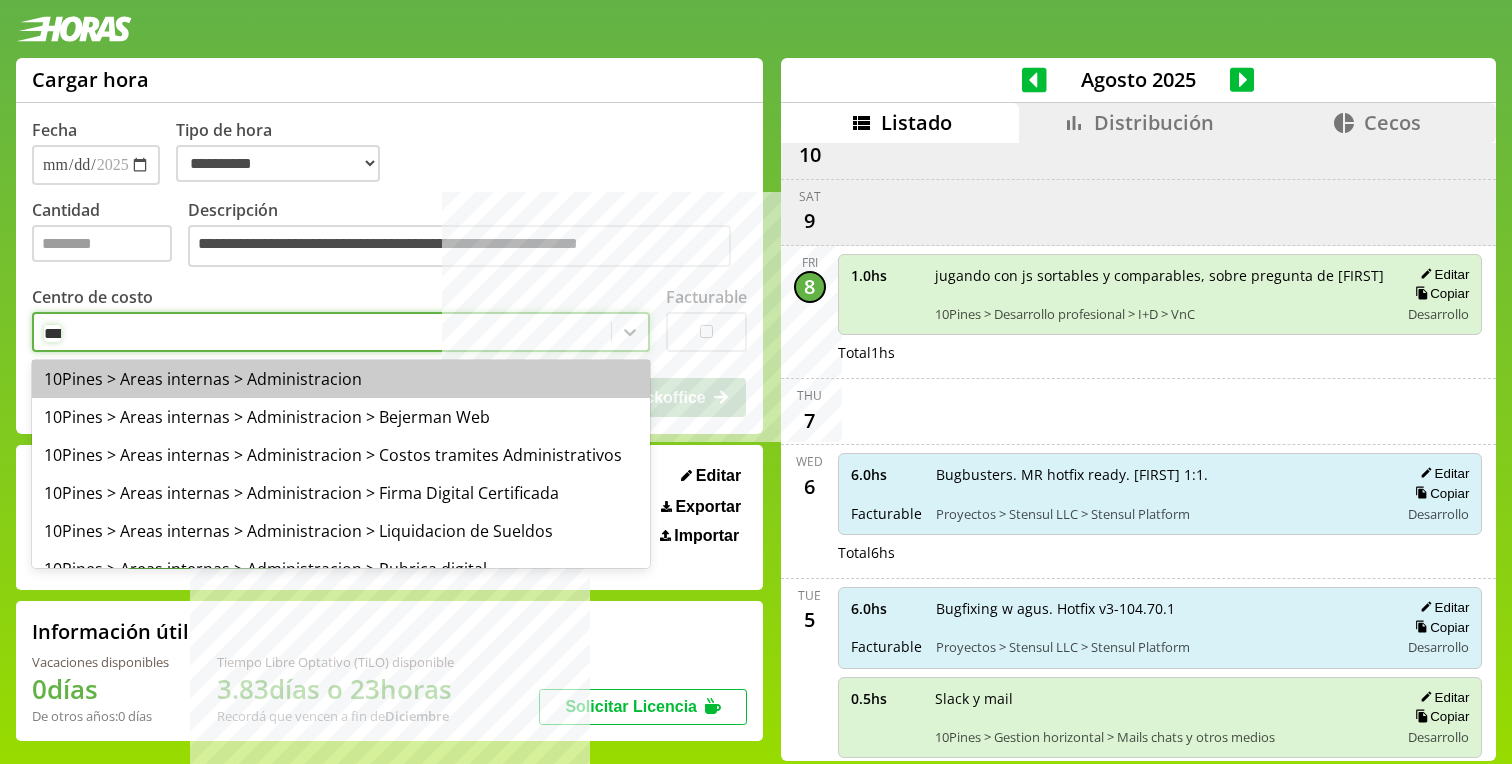 type on "*****" 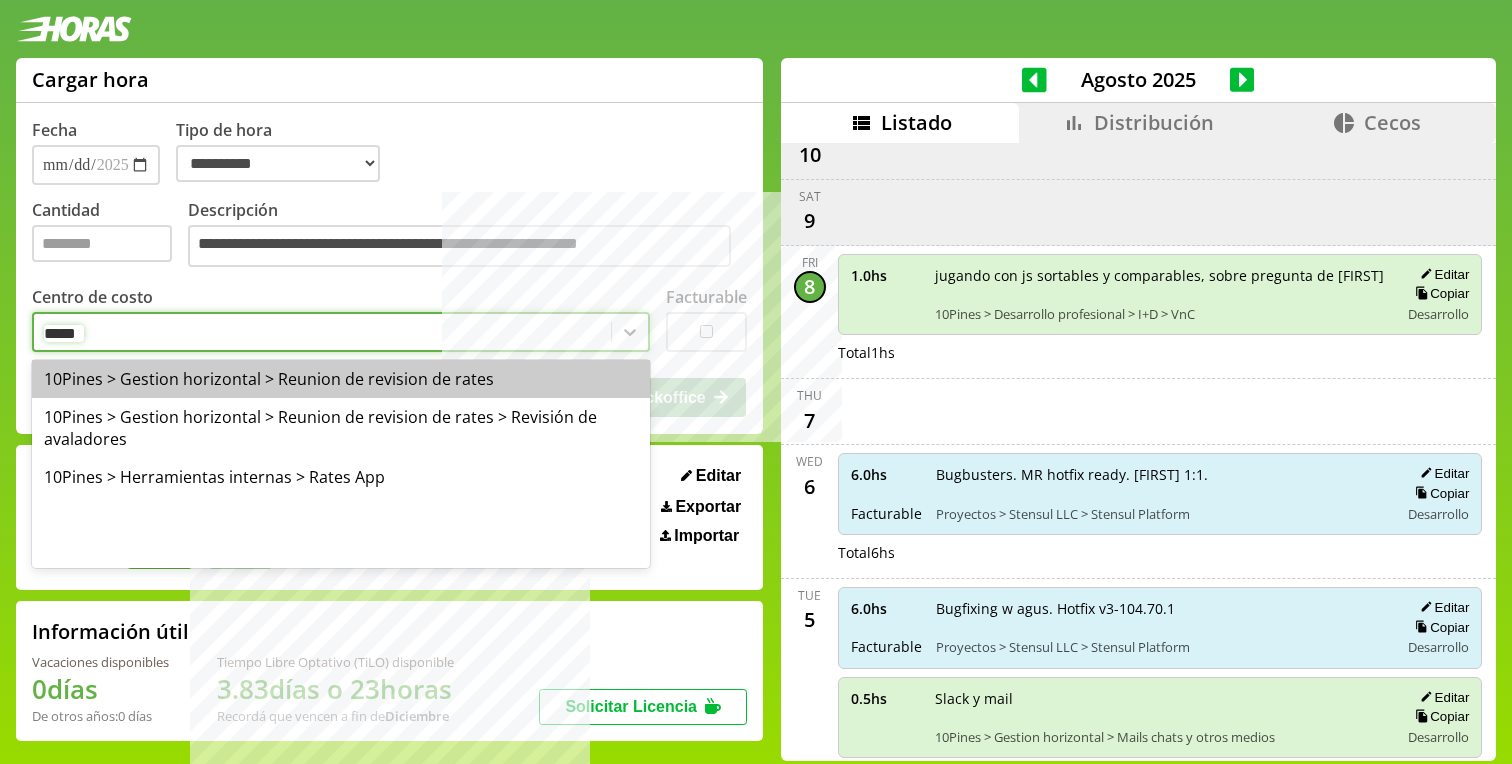 click on "10Pines > Gestion horizontal > Reunion de revision de rates" at bounding box center [341, 379] 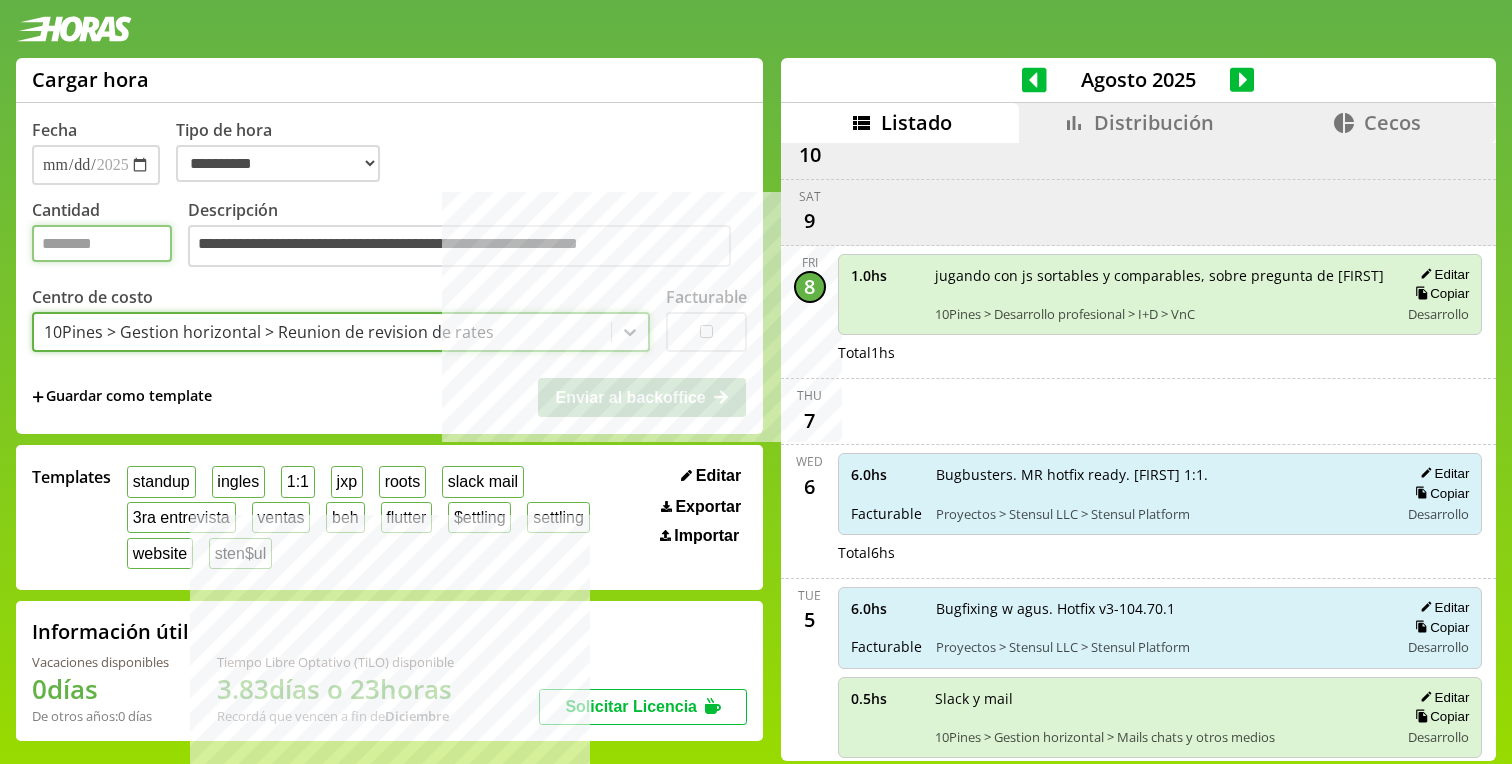 click on "Cantidad" at bounding box center [102, 243] 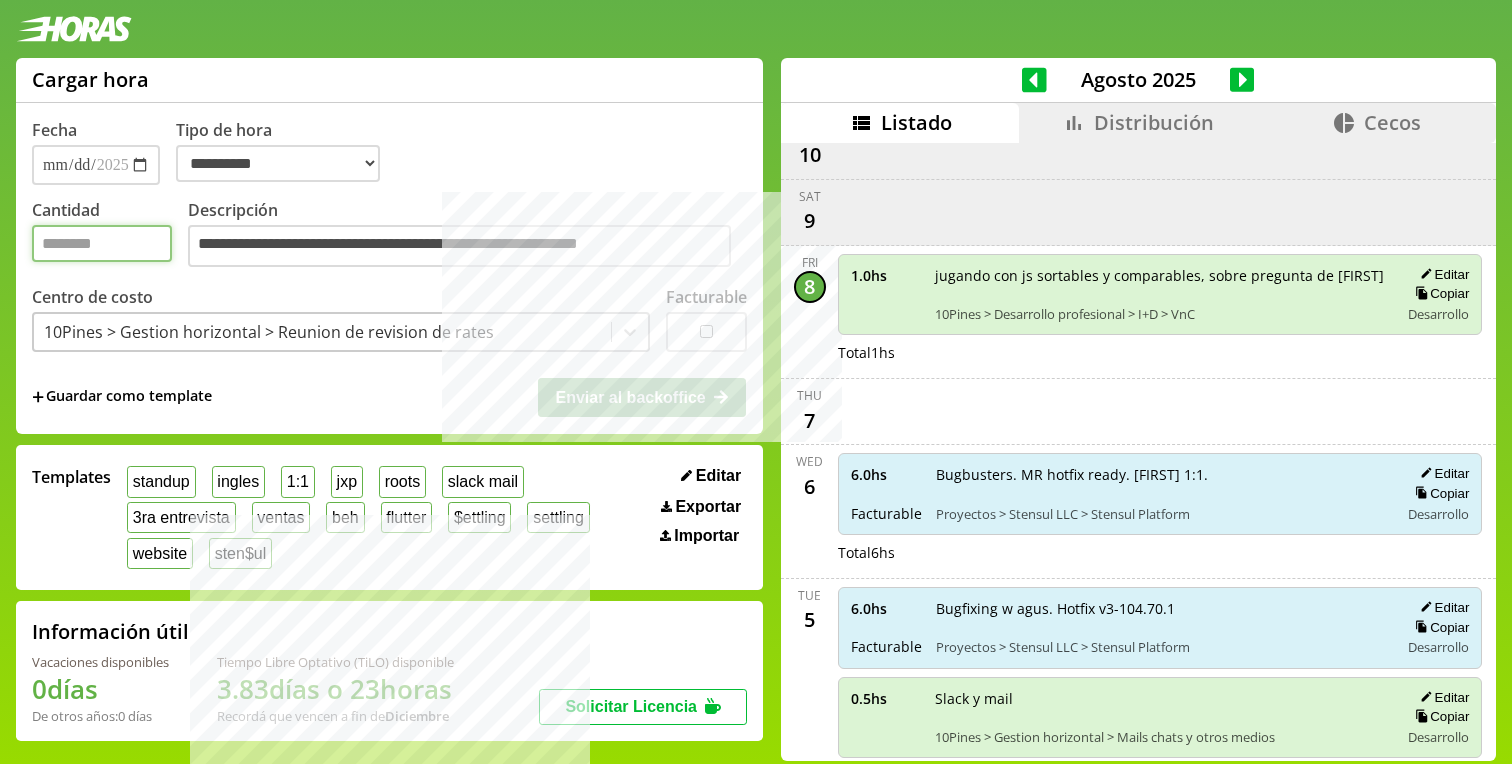 type on "*" 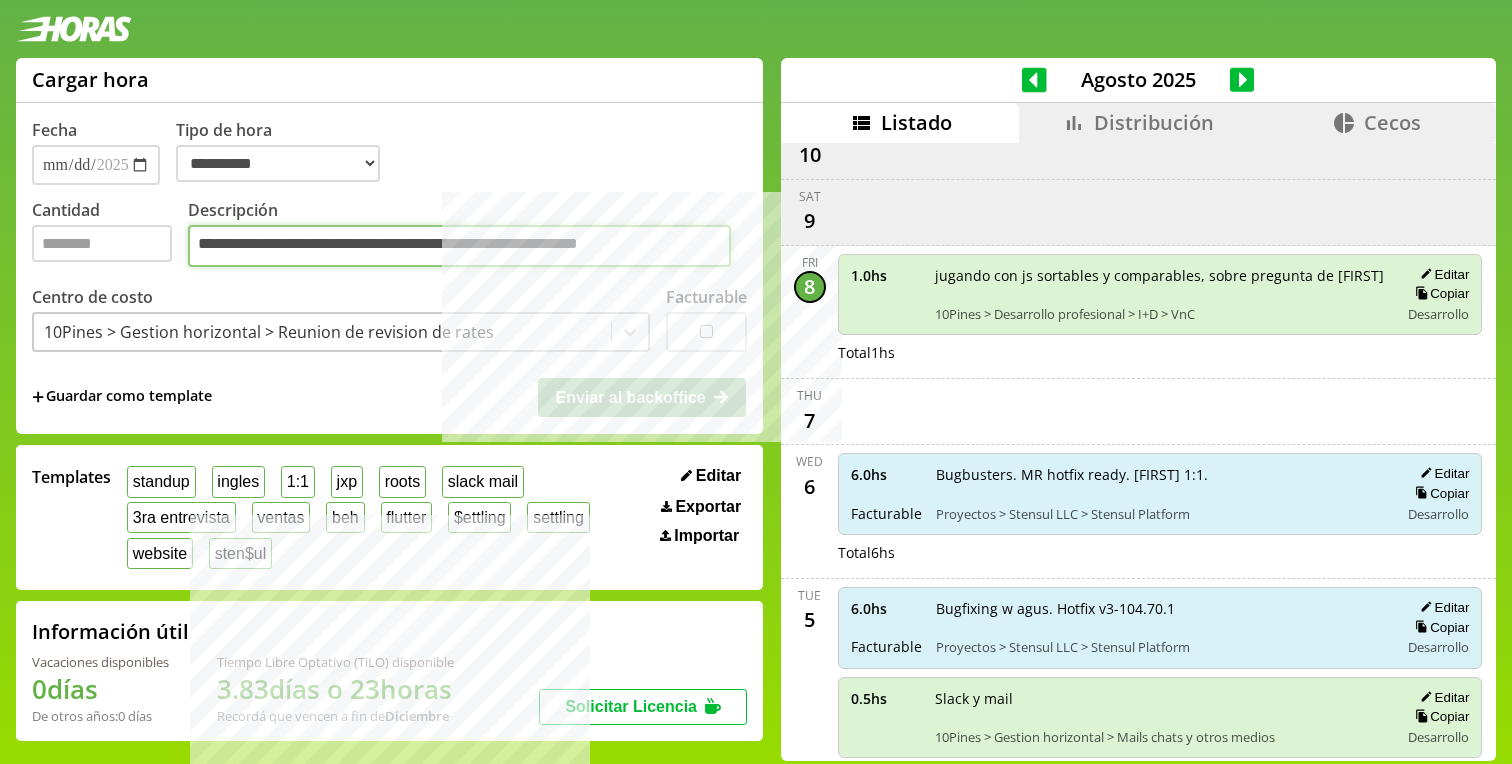 click on "**********" at bounding box center (459, 246) 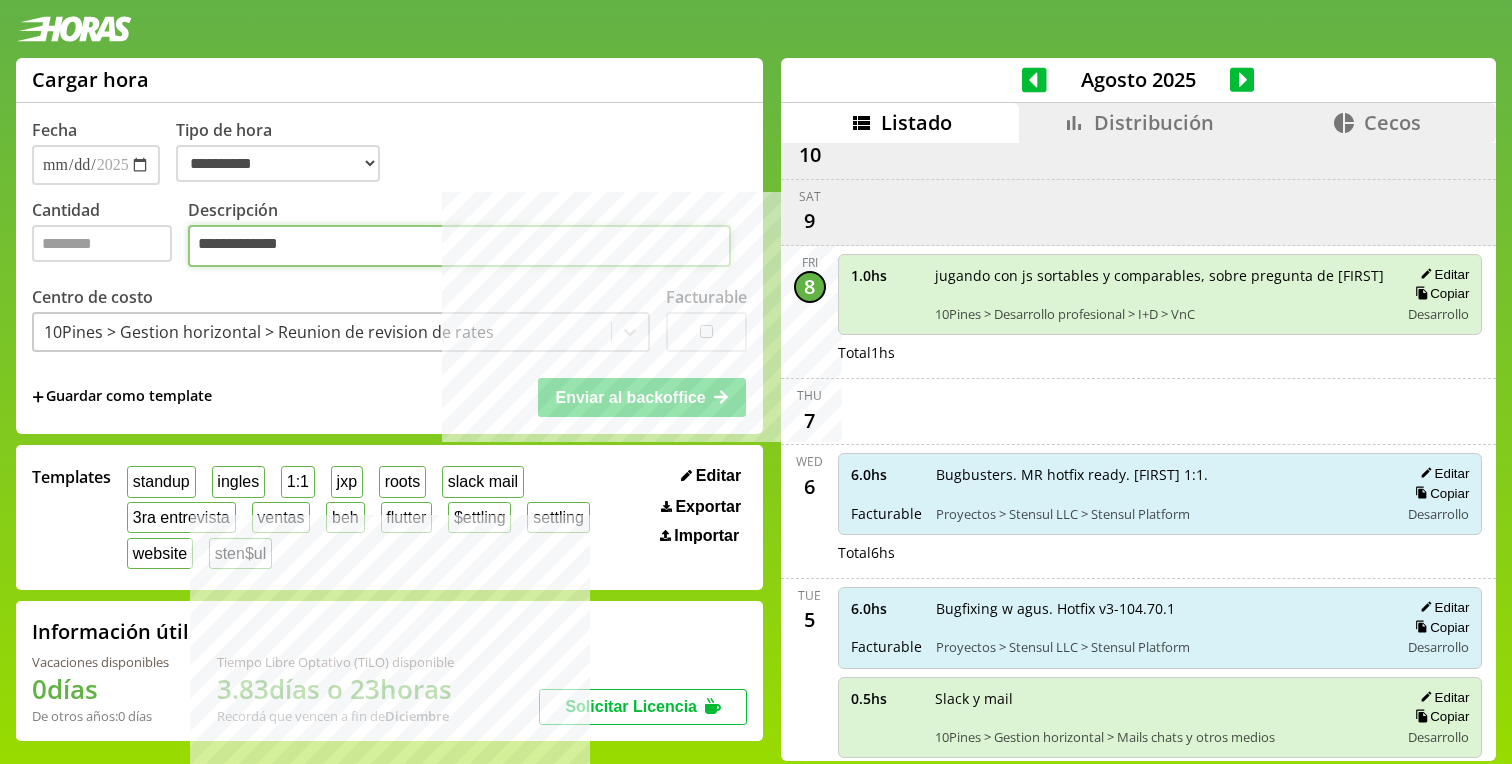 type on "**********" 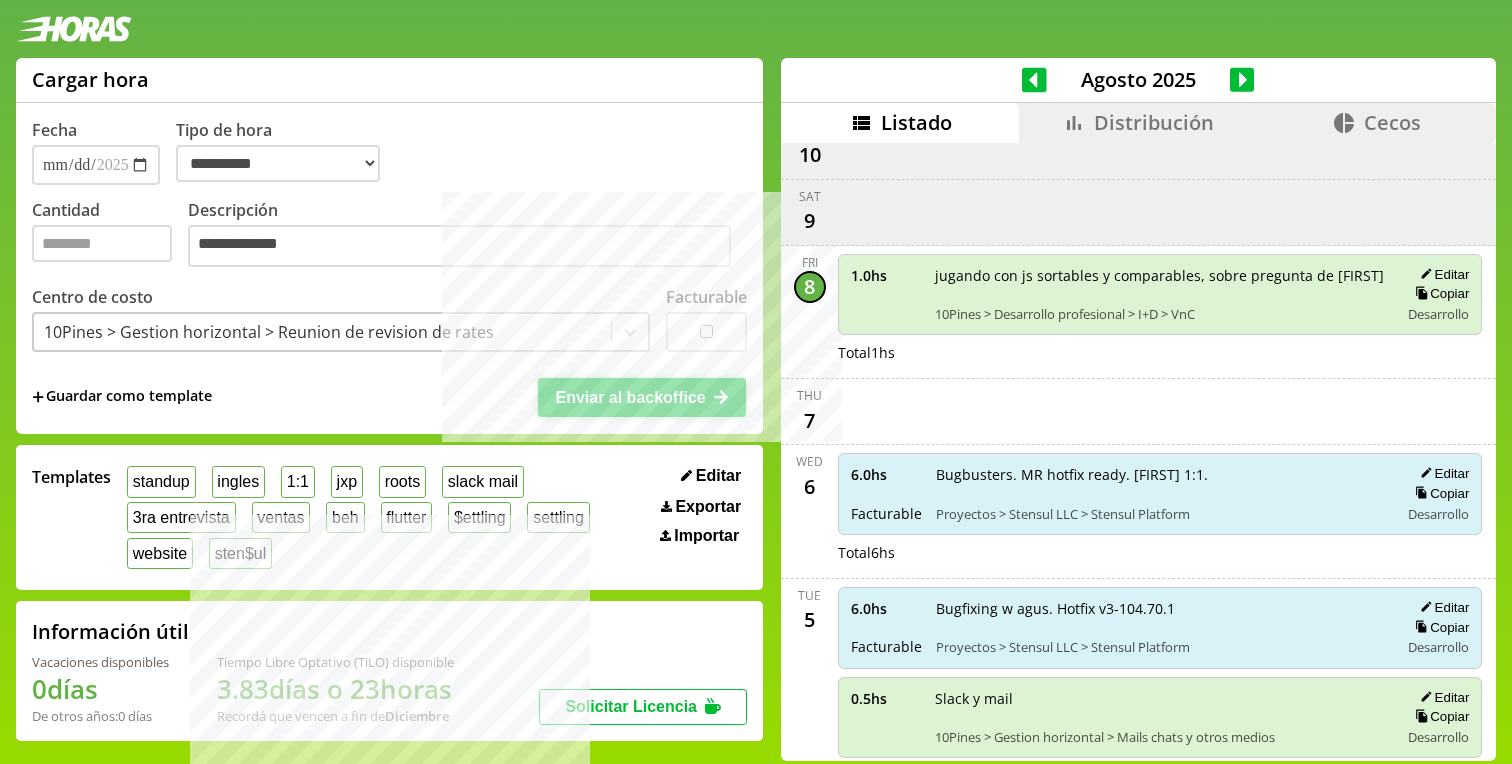 click on "Enviar al backoffice" at bounding box center (630, 397) 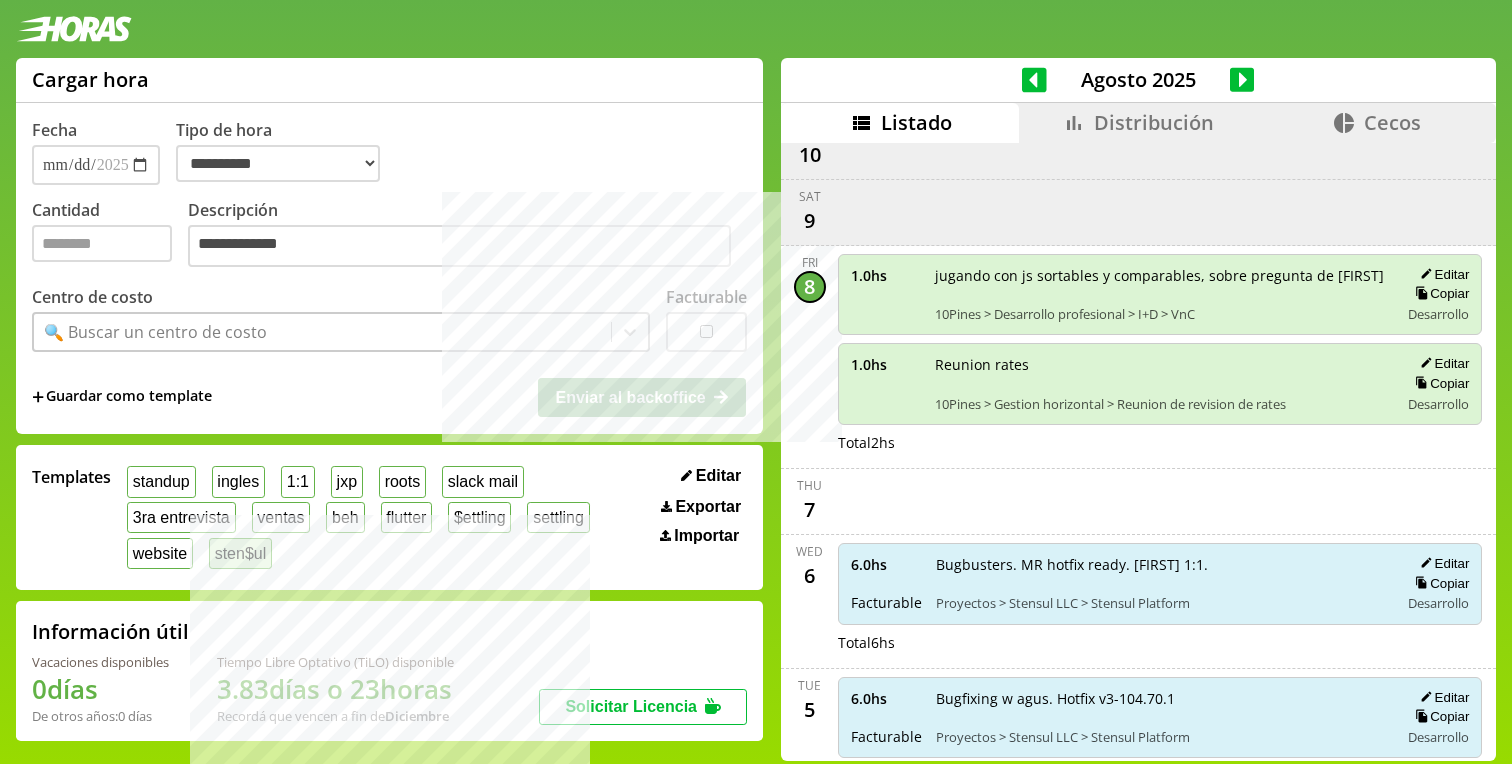 click on "sten$ul" at bounding box center (240, 553) 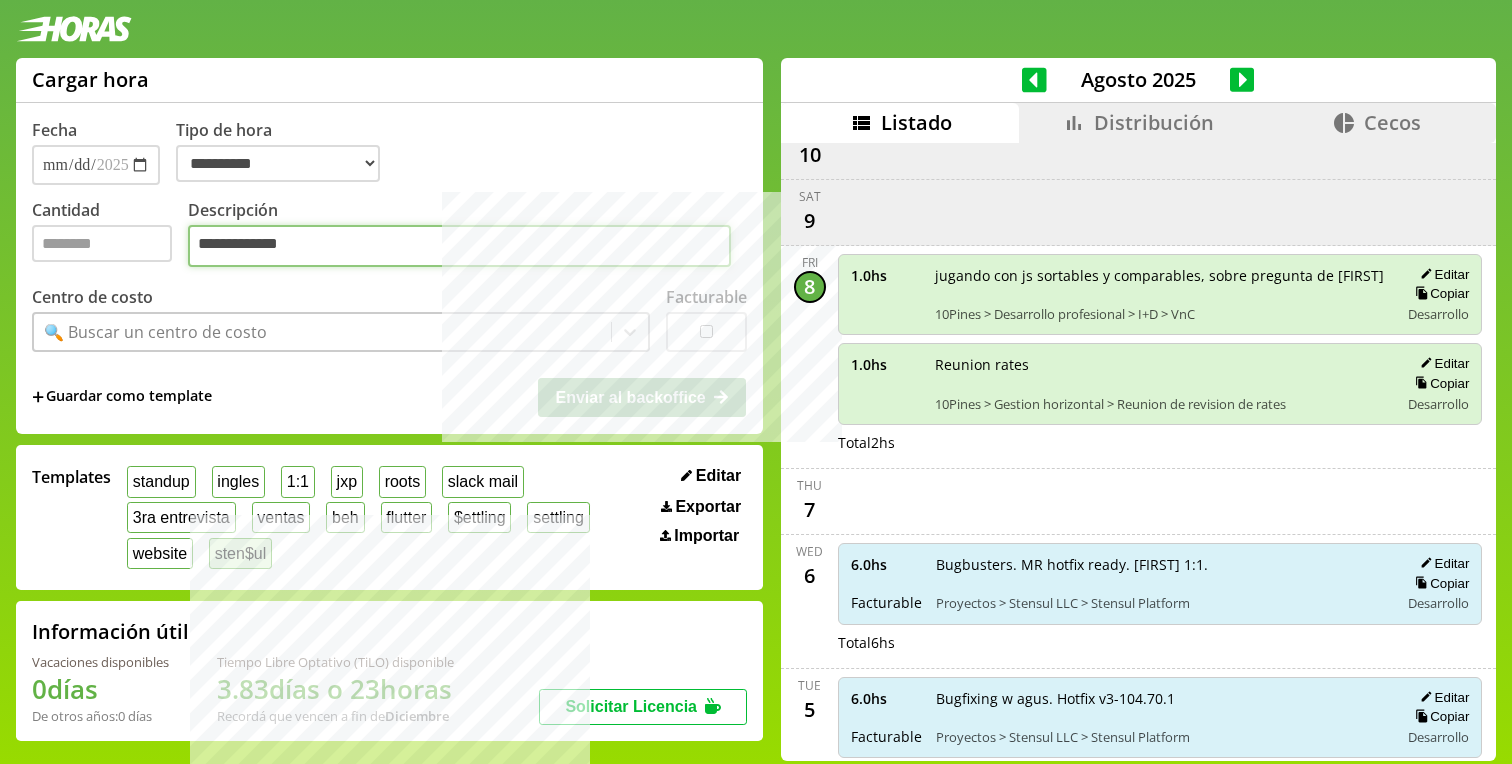 type on "*" 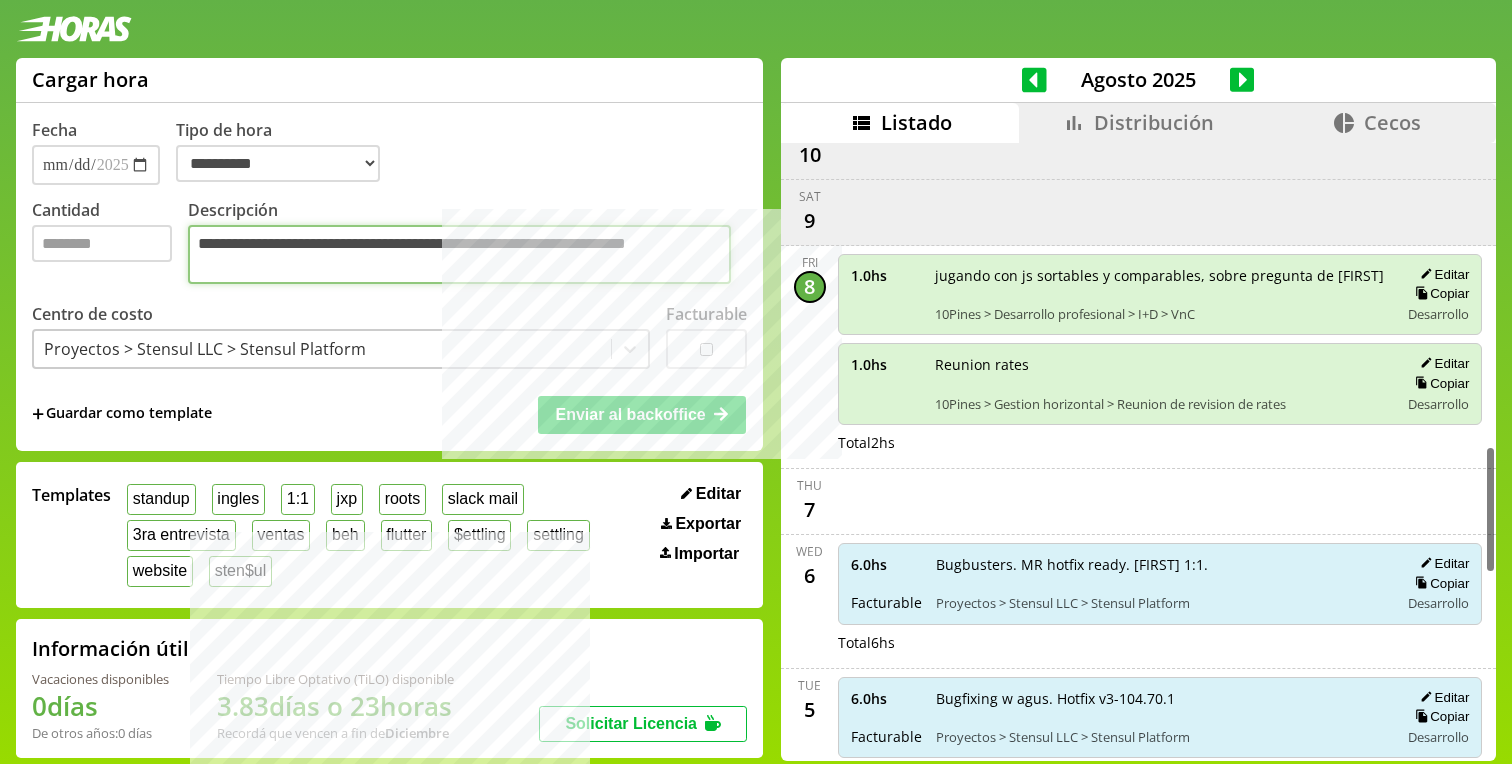 type on "**********" 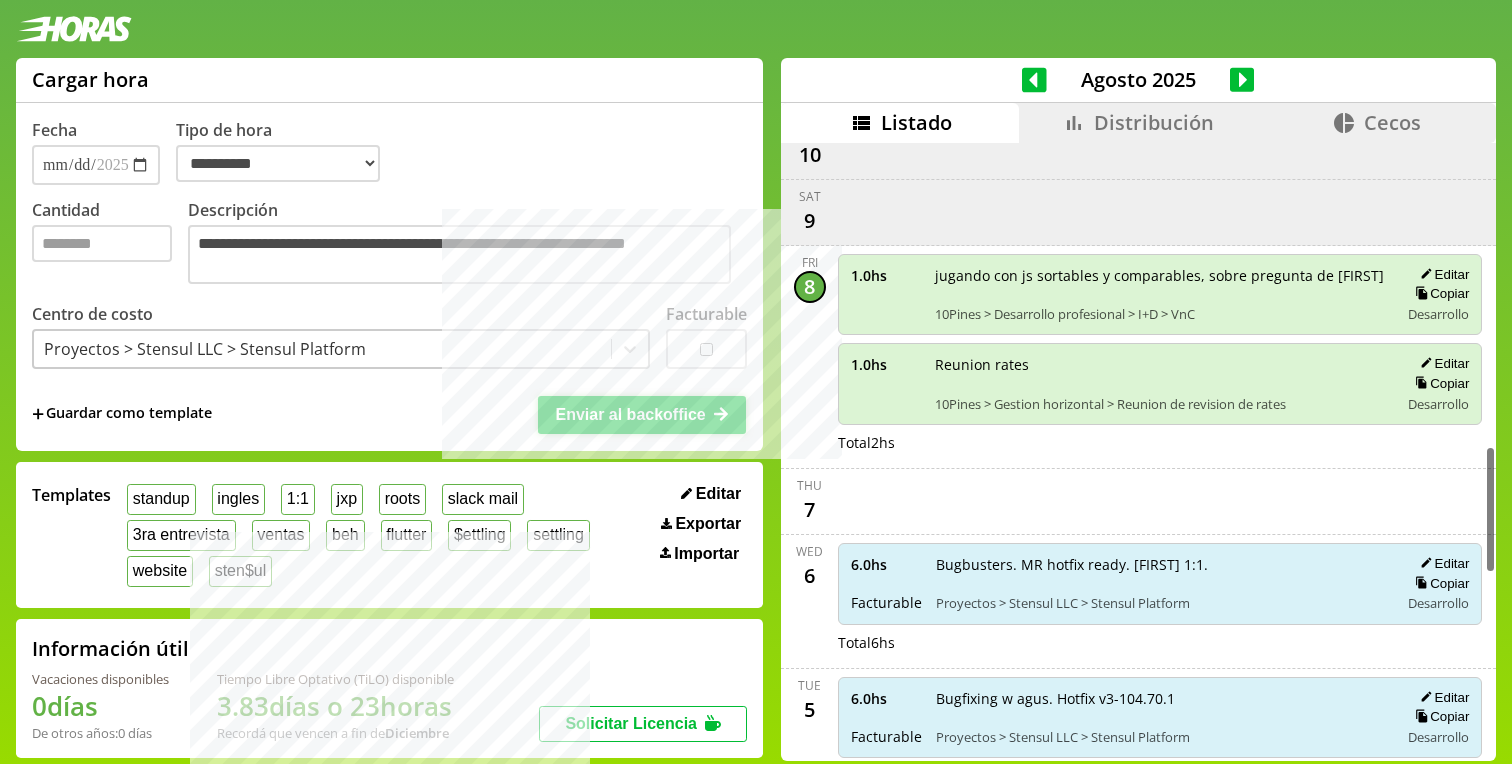 click on "Enviar al backoffice" at bounding box center (630, 414) 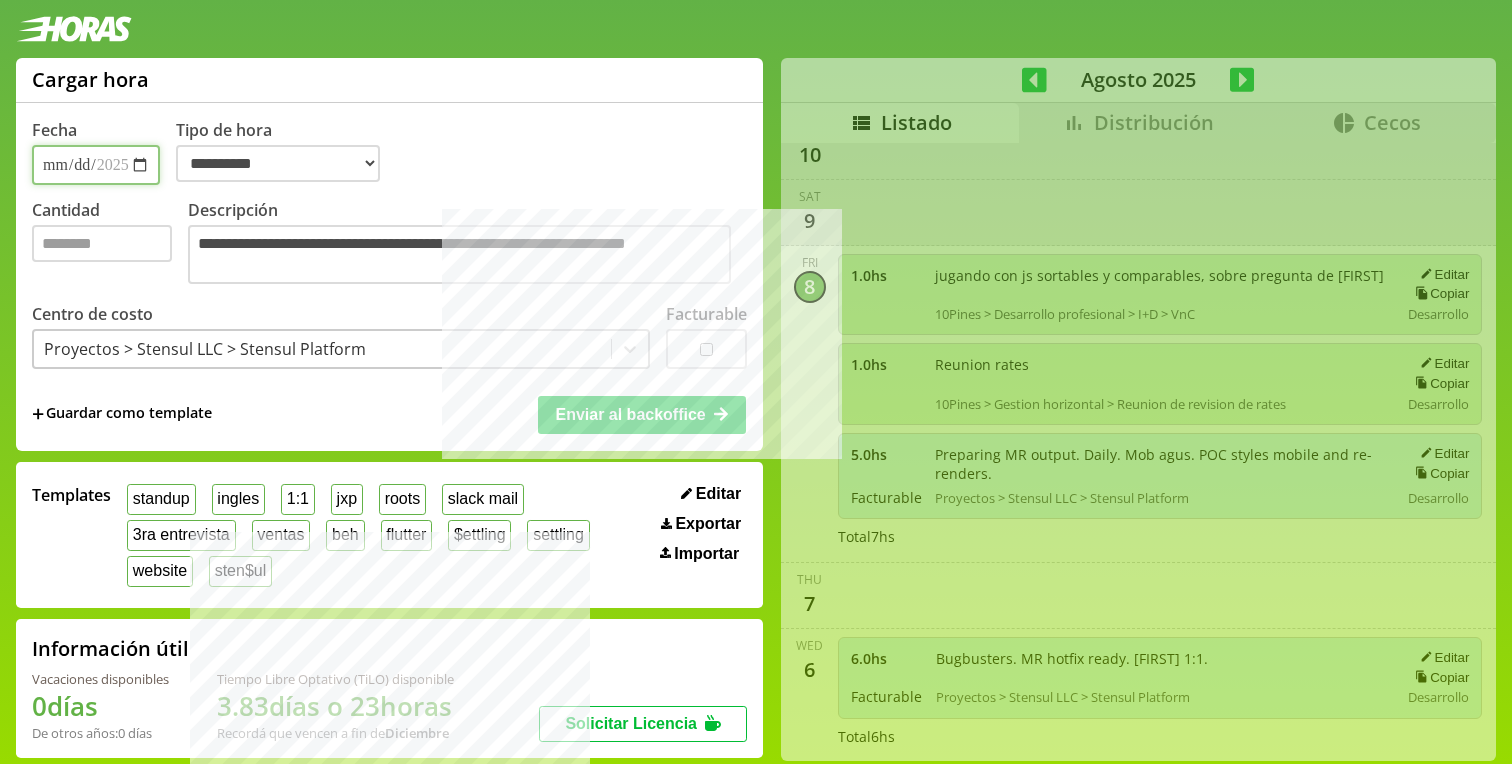 type 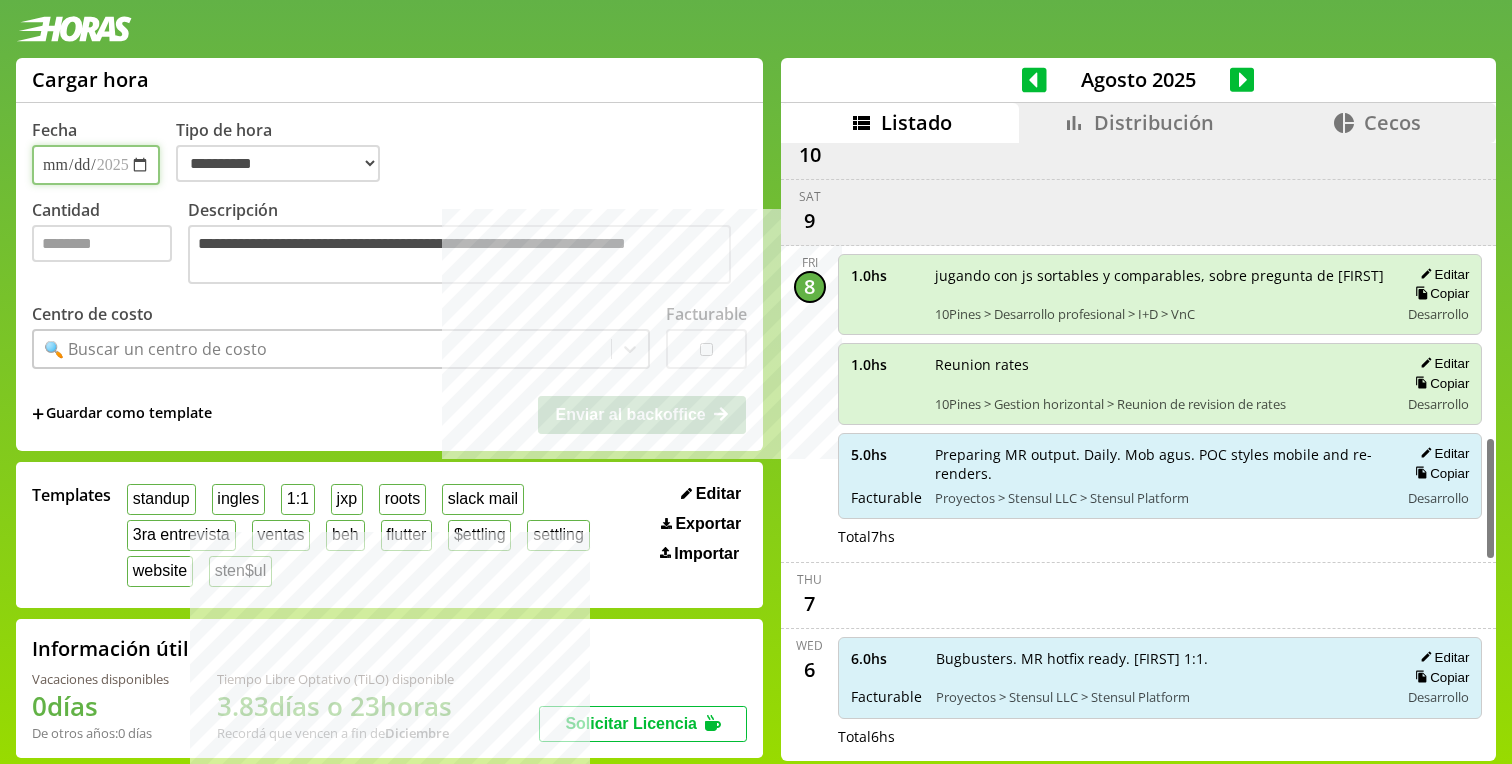 scroll, scrollTop: 0, scrollLeft: 0, axis: both 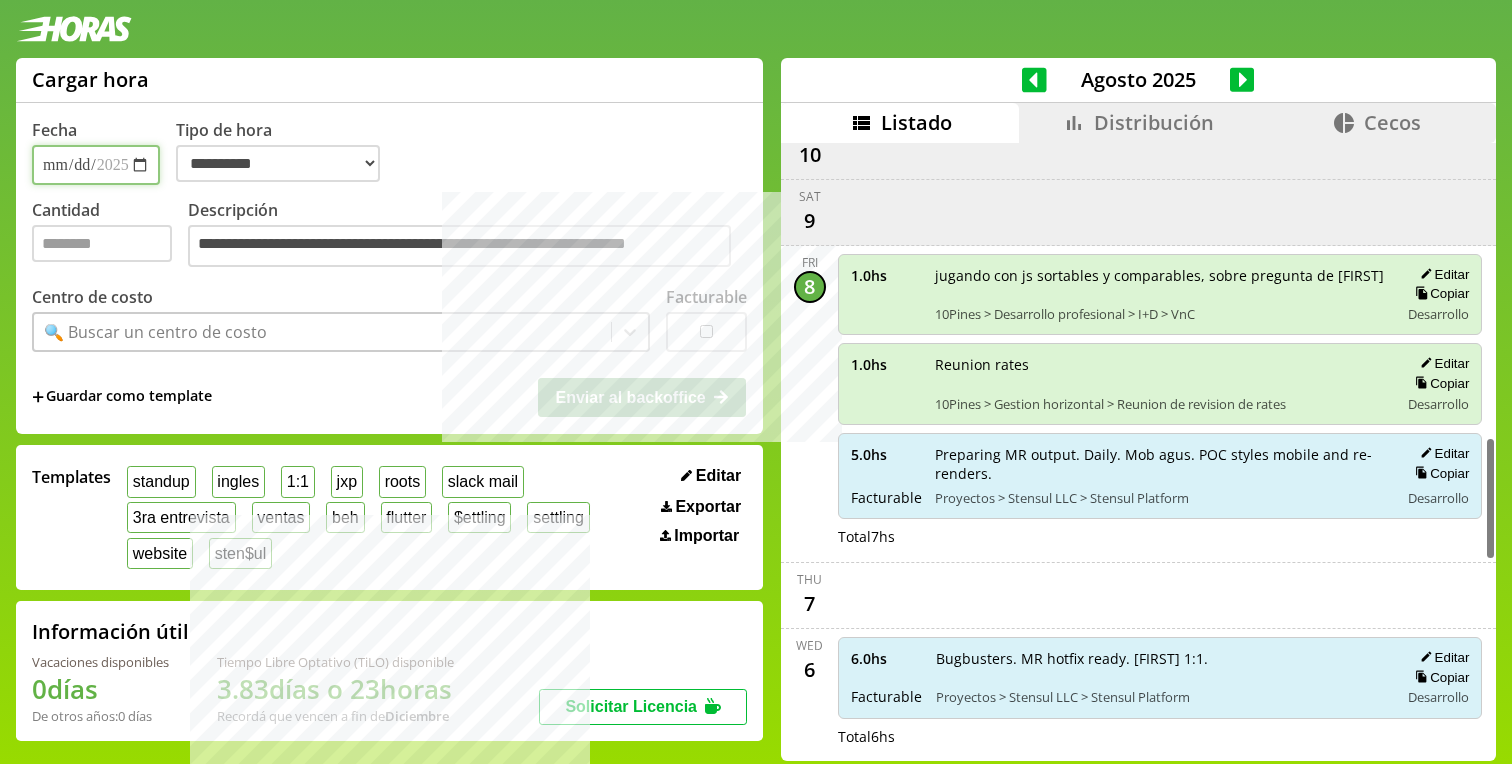 type on "**********" 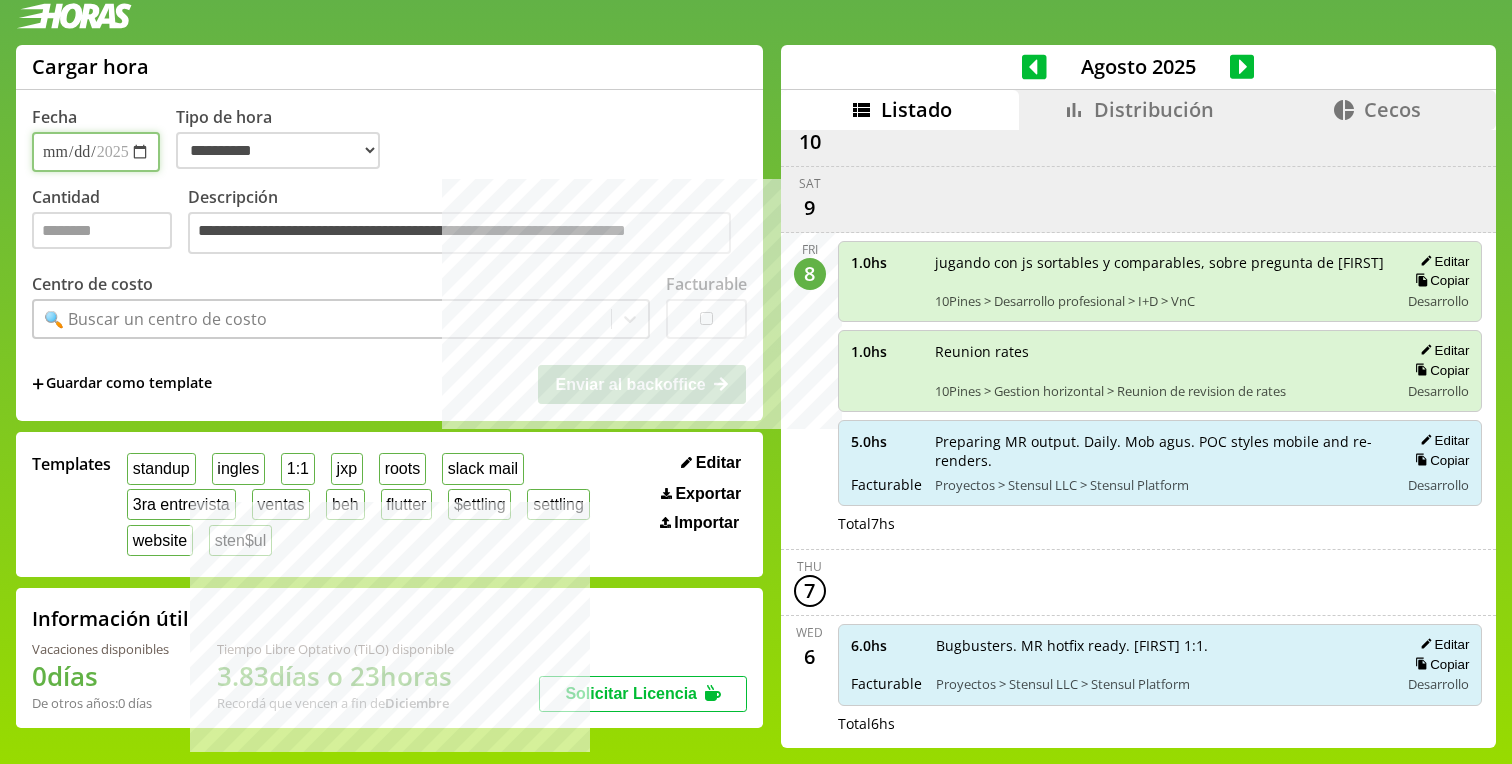 scroll, scrollTop: 0, scrollLeft: 0, axis: both 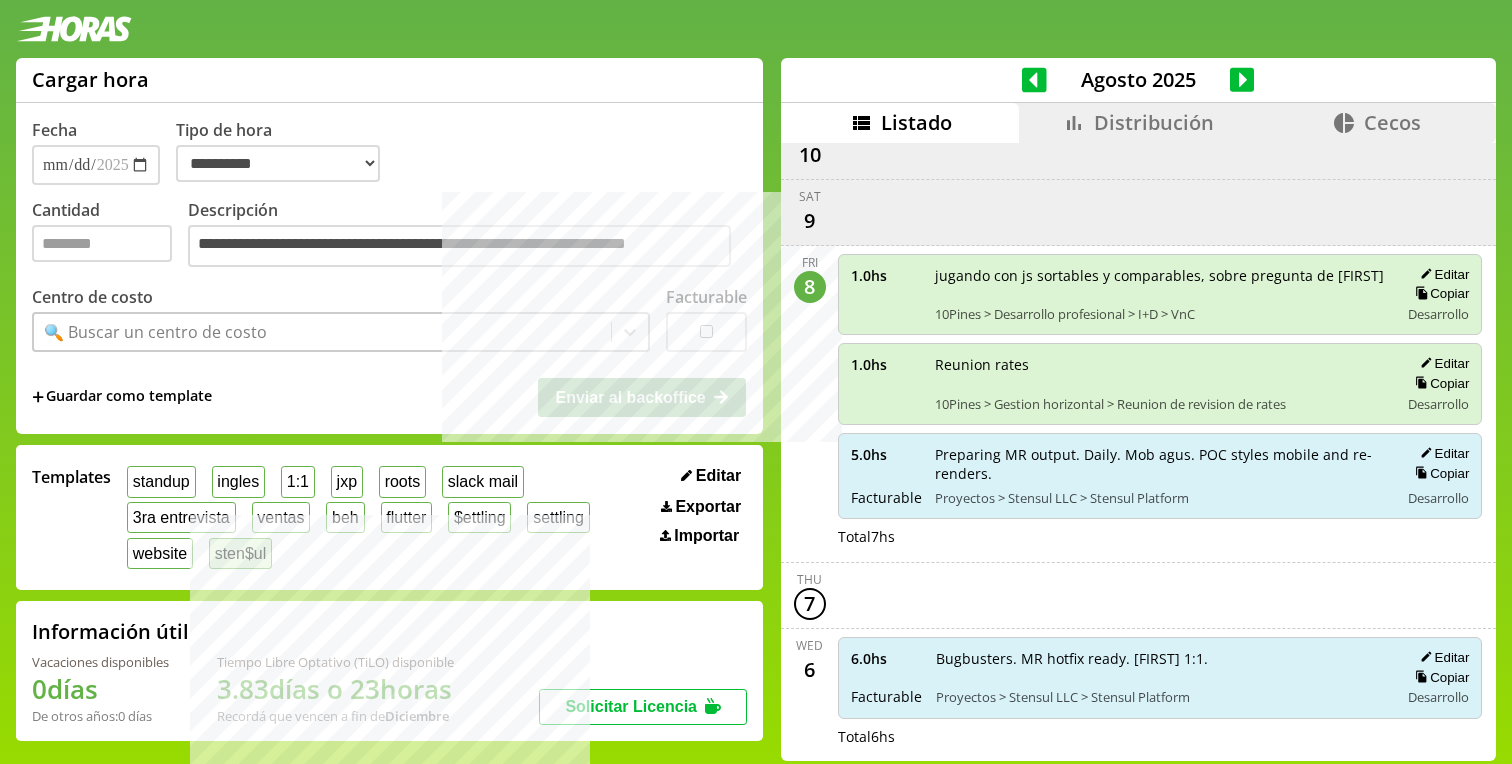 click on "sten$ul" at bounding box center (240, 553) 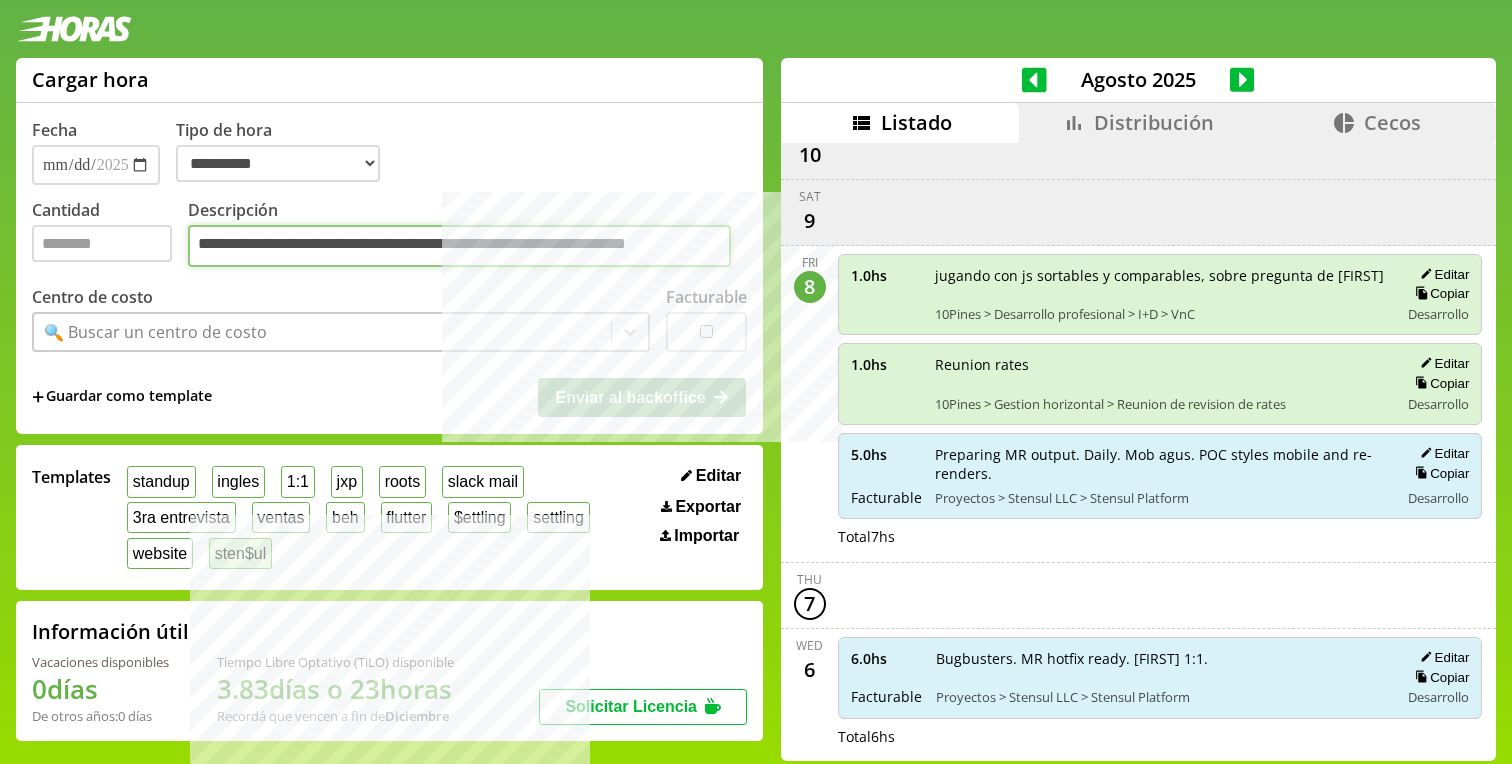 type on "*" 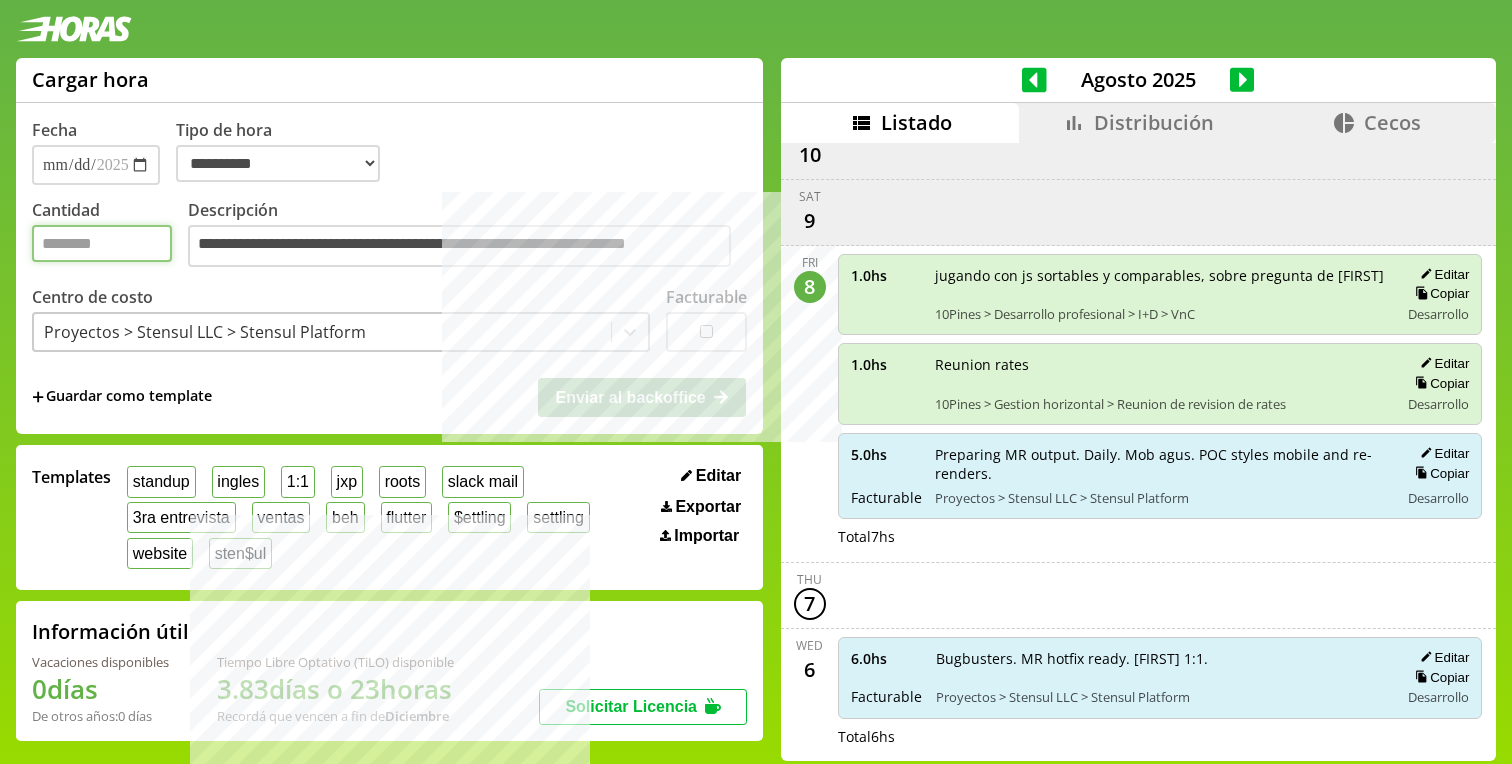 click on "*" at bounding box center (102, 243) 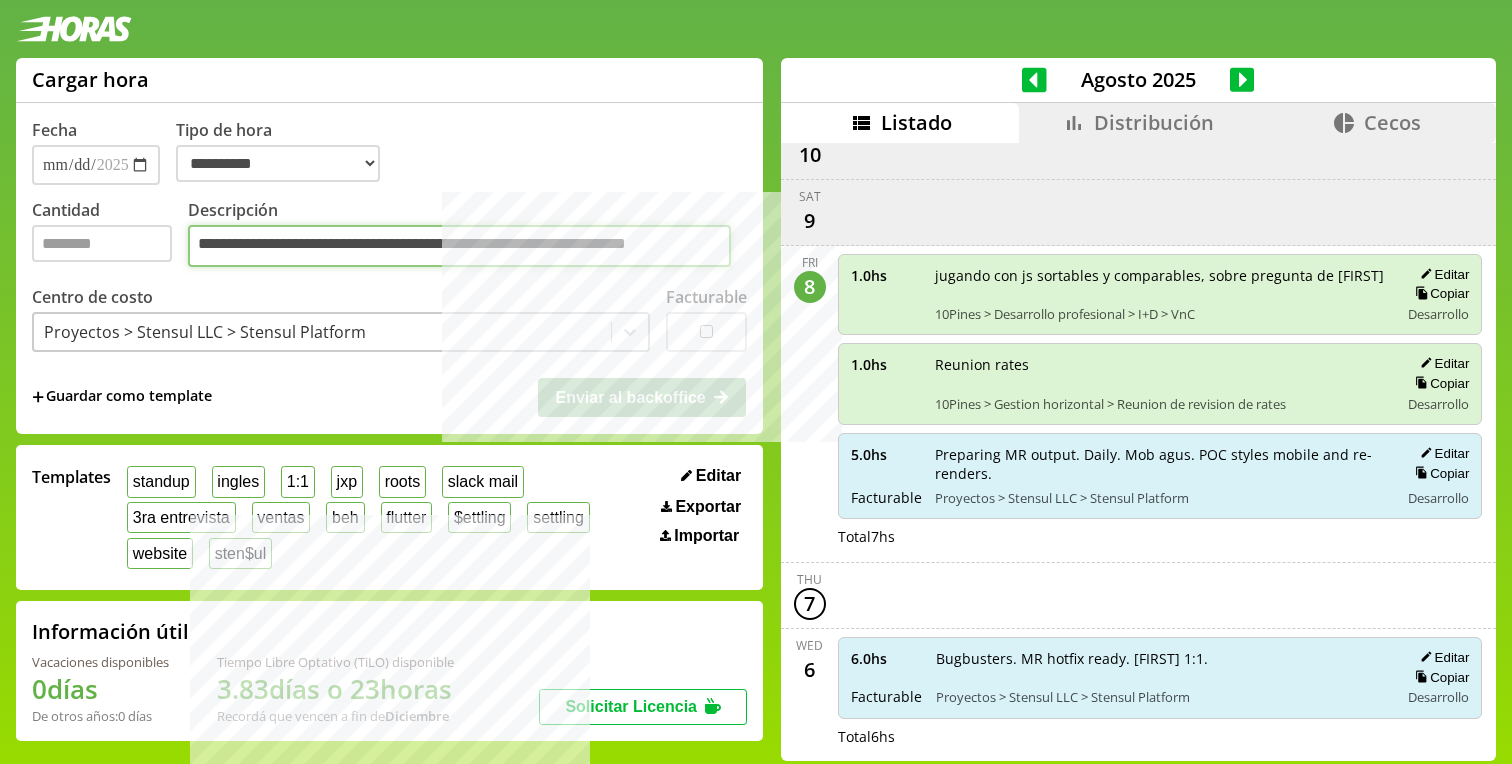 click on "**********" at bounding box center [459, 246] 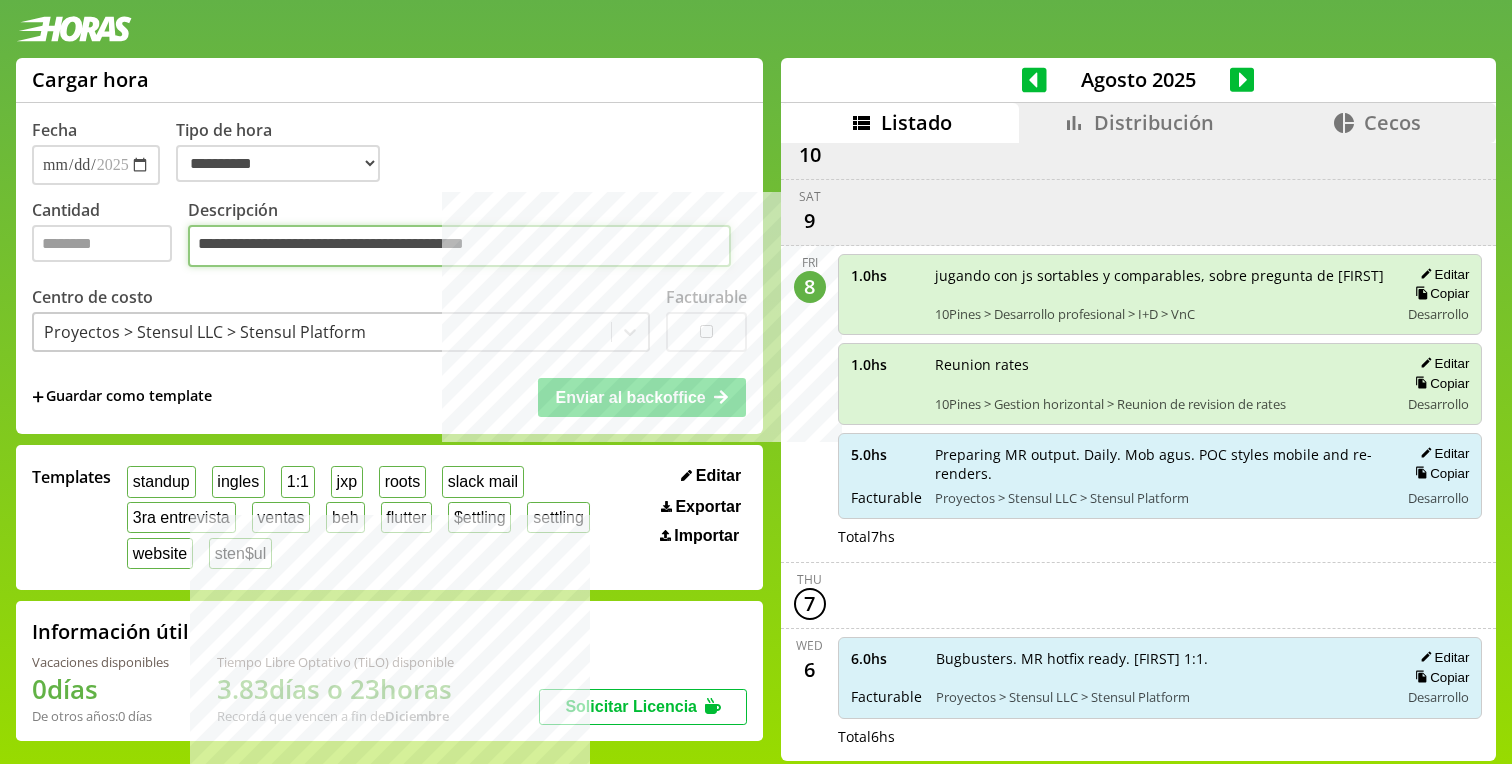 type on "**********" 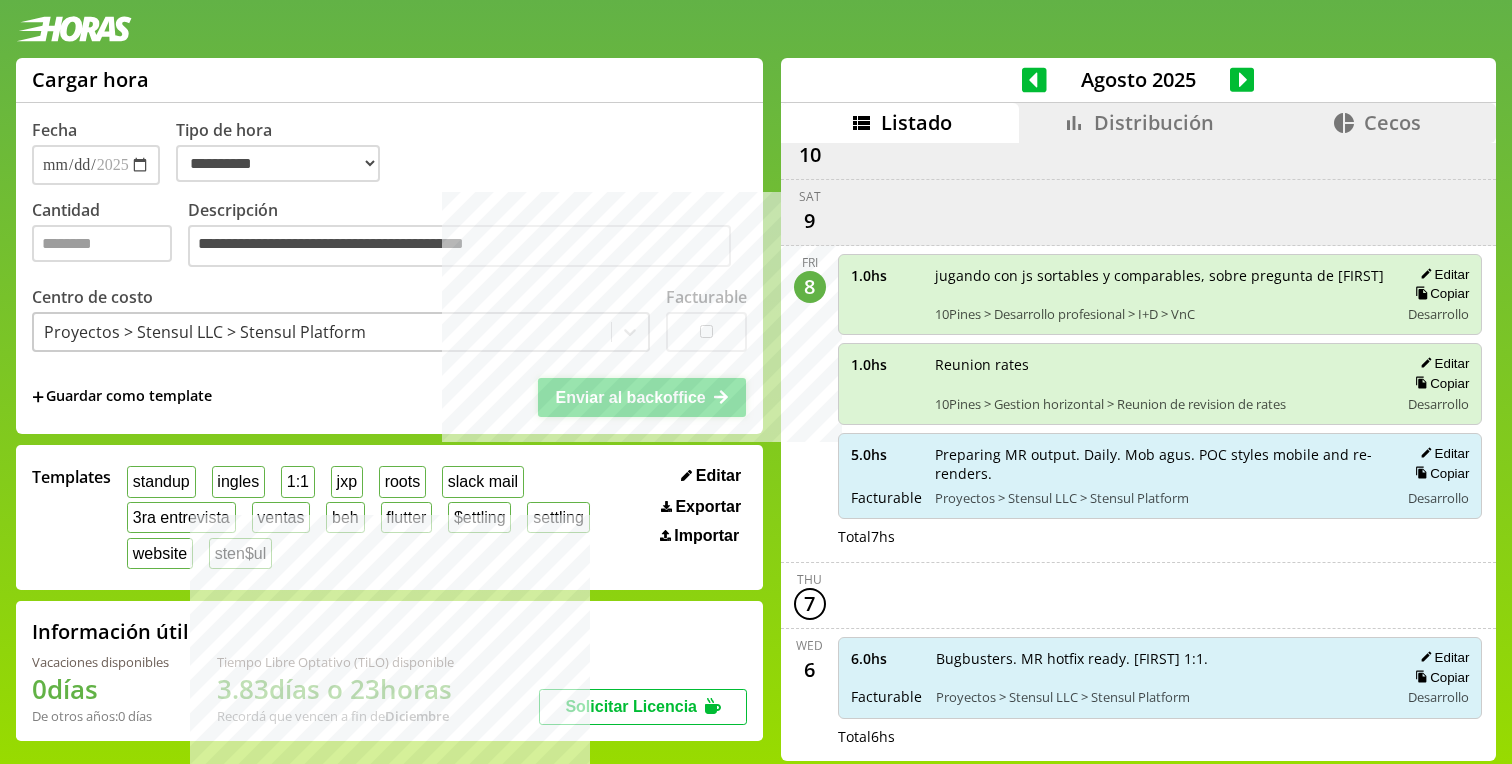 click on "Enviar al backoffice" at bounding box center [630, 397] 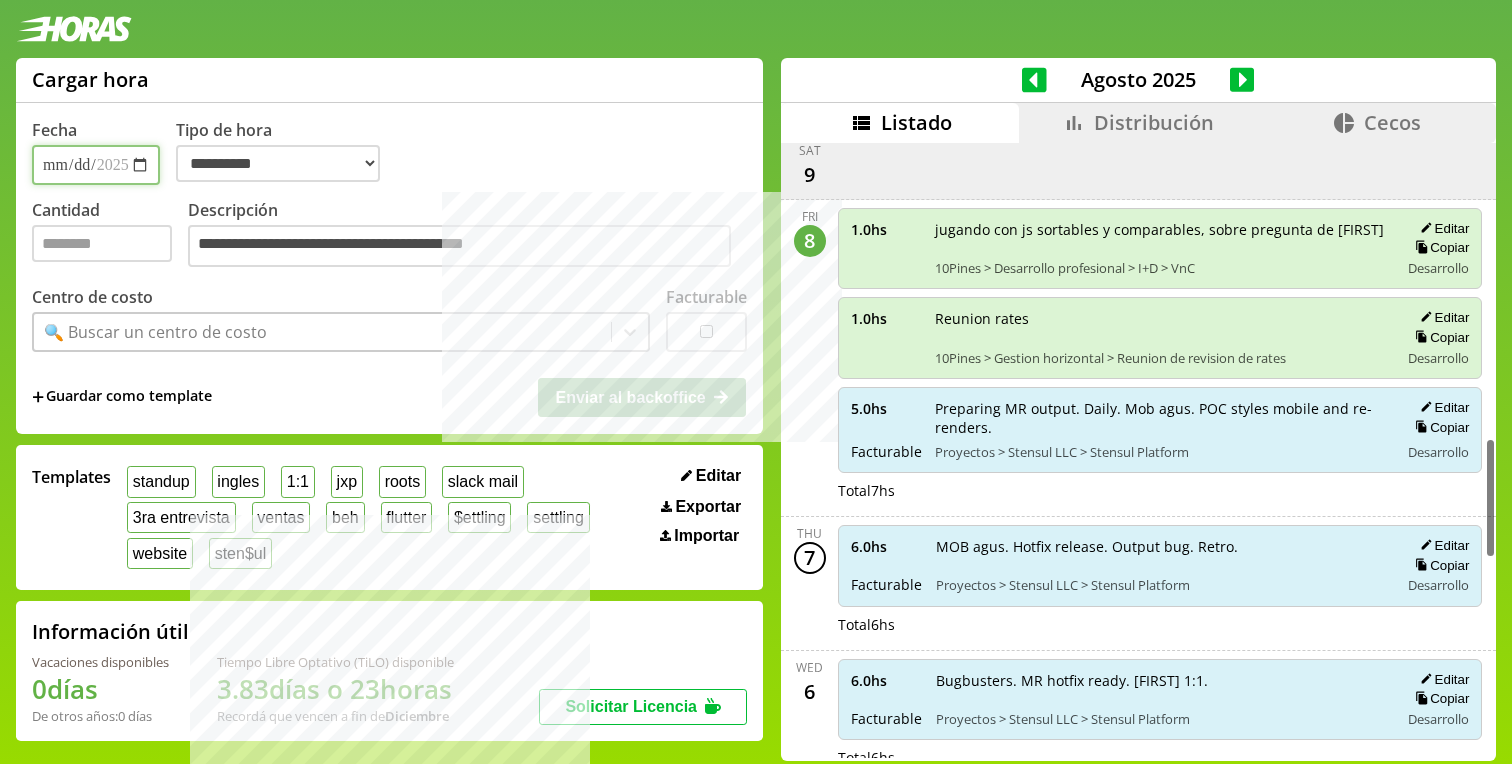 scroll, scrollTop: 1484, scrollLeft: 0, axis: vertical 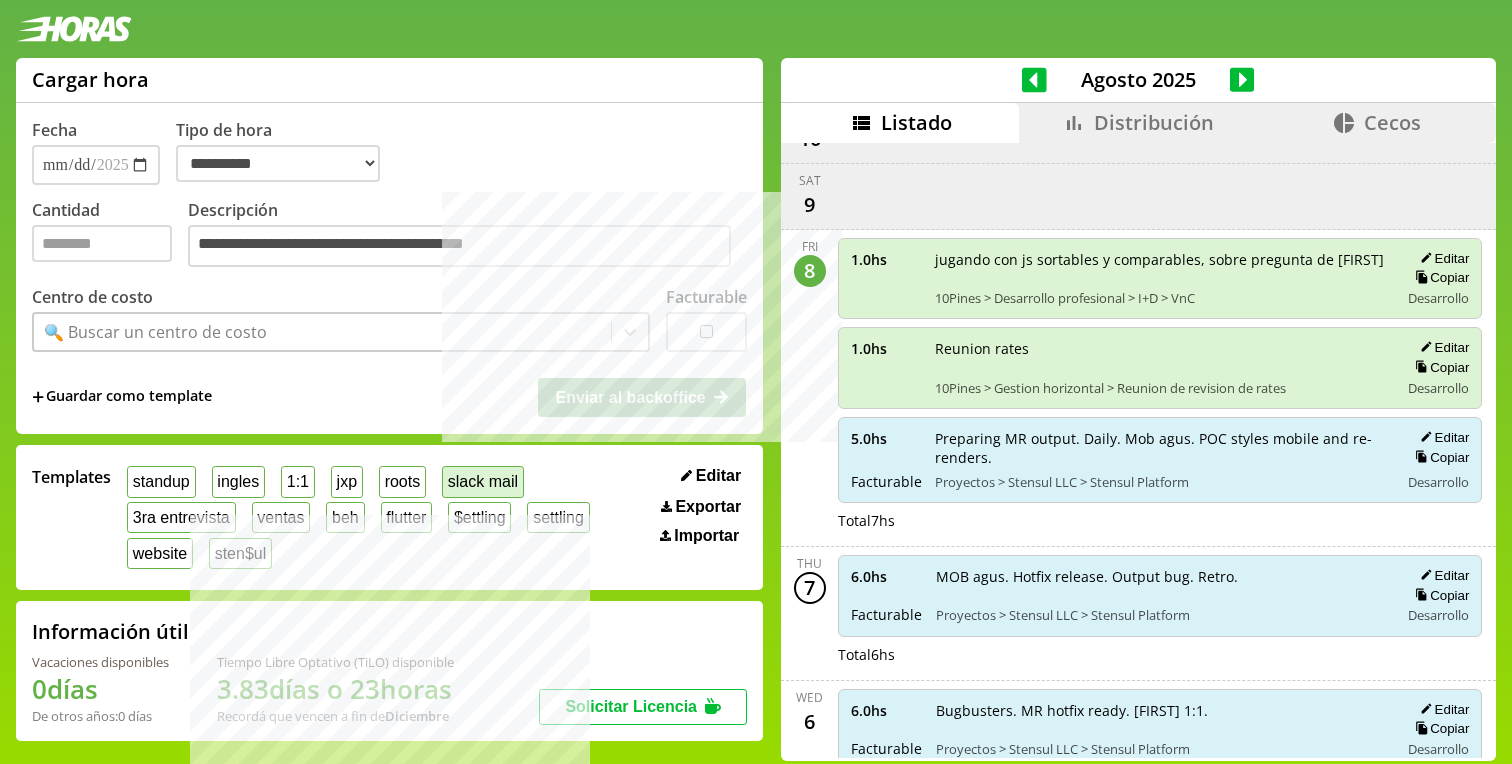 click on "slack mail" at bounding box center [483, 481] 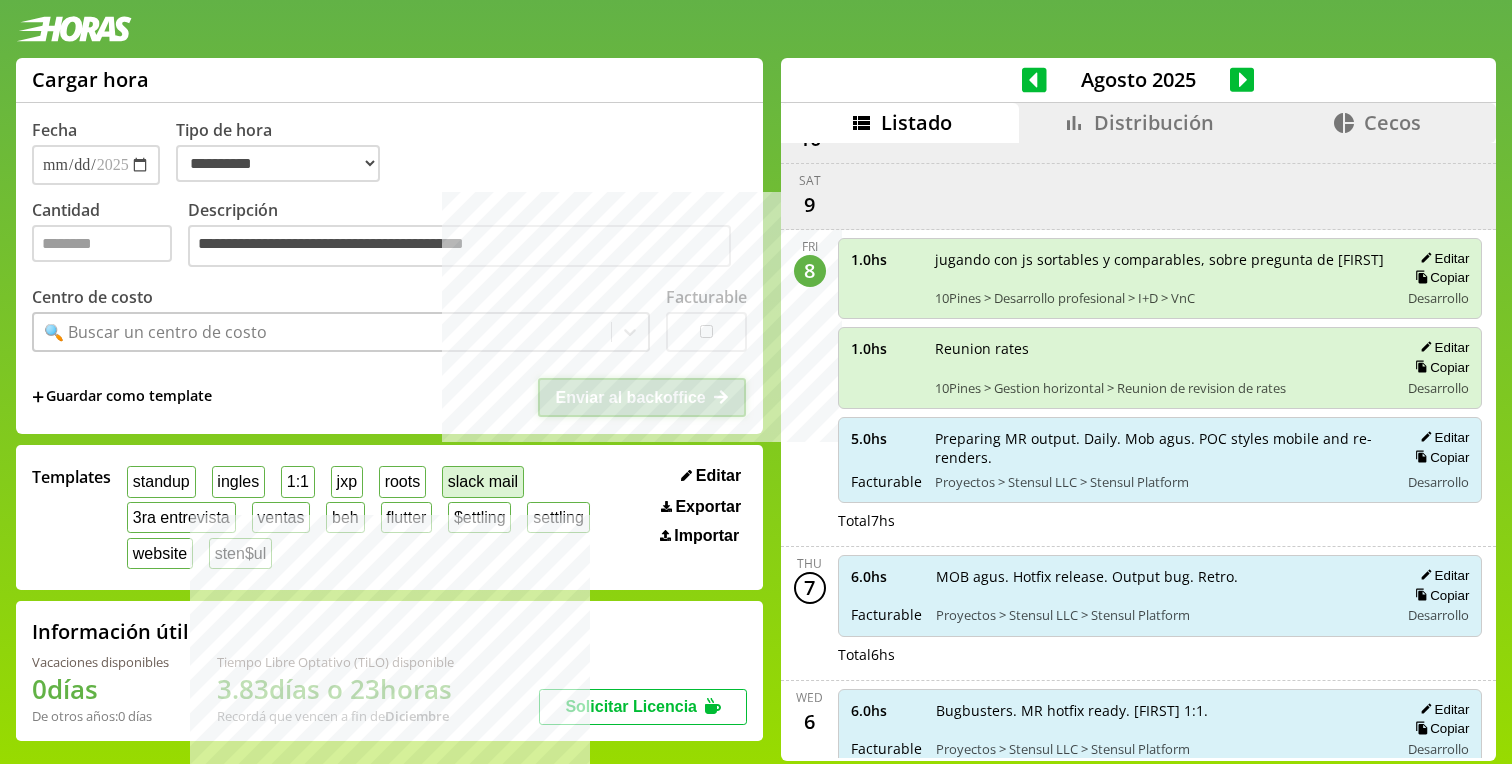 type on "**" 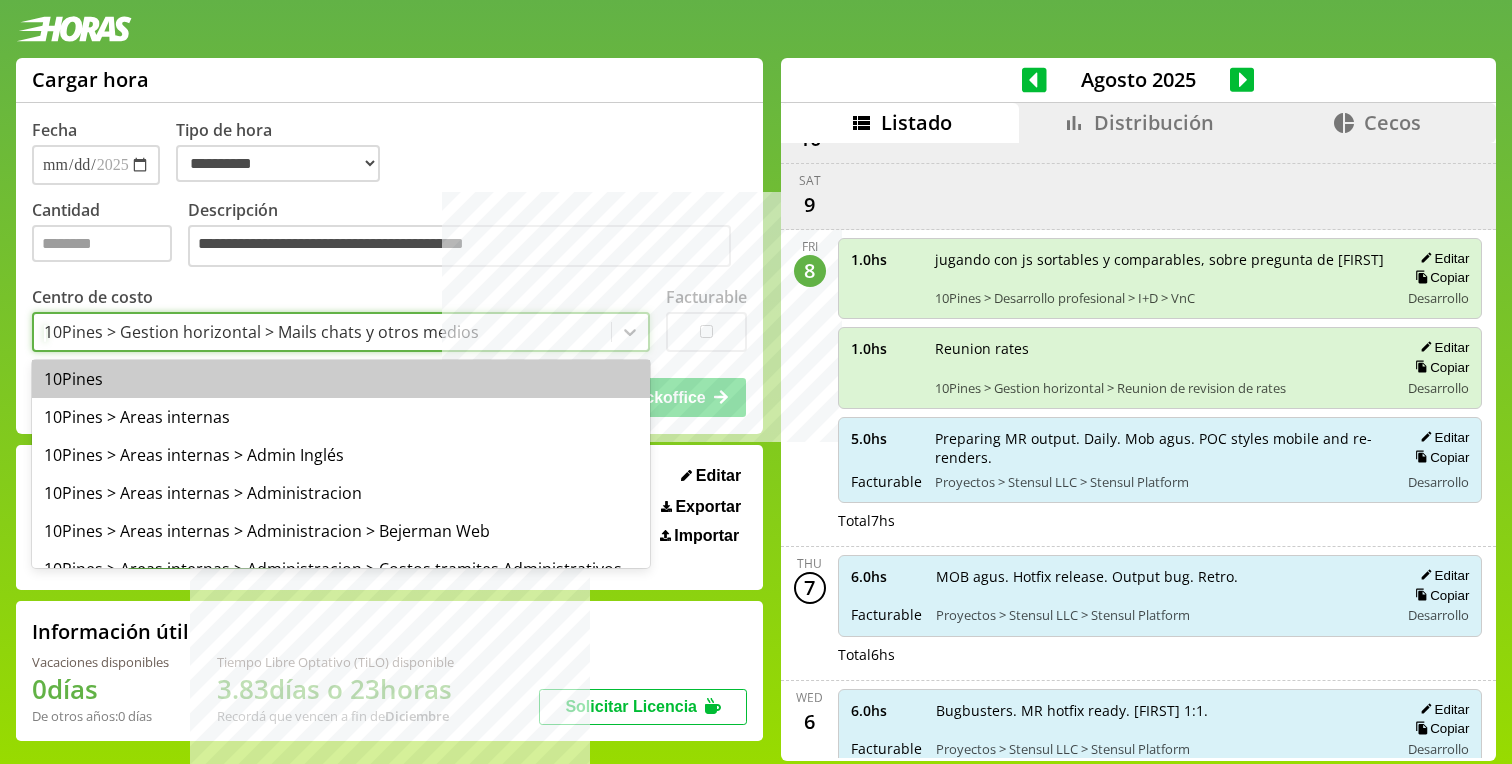 click on "10Pines > Gestion horizontal > Mails chats y otros medios" at bounding box center (261, 332) 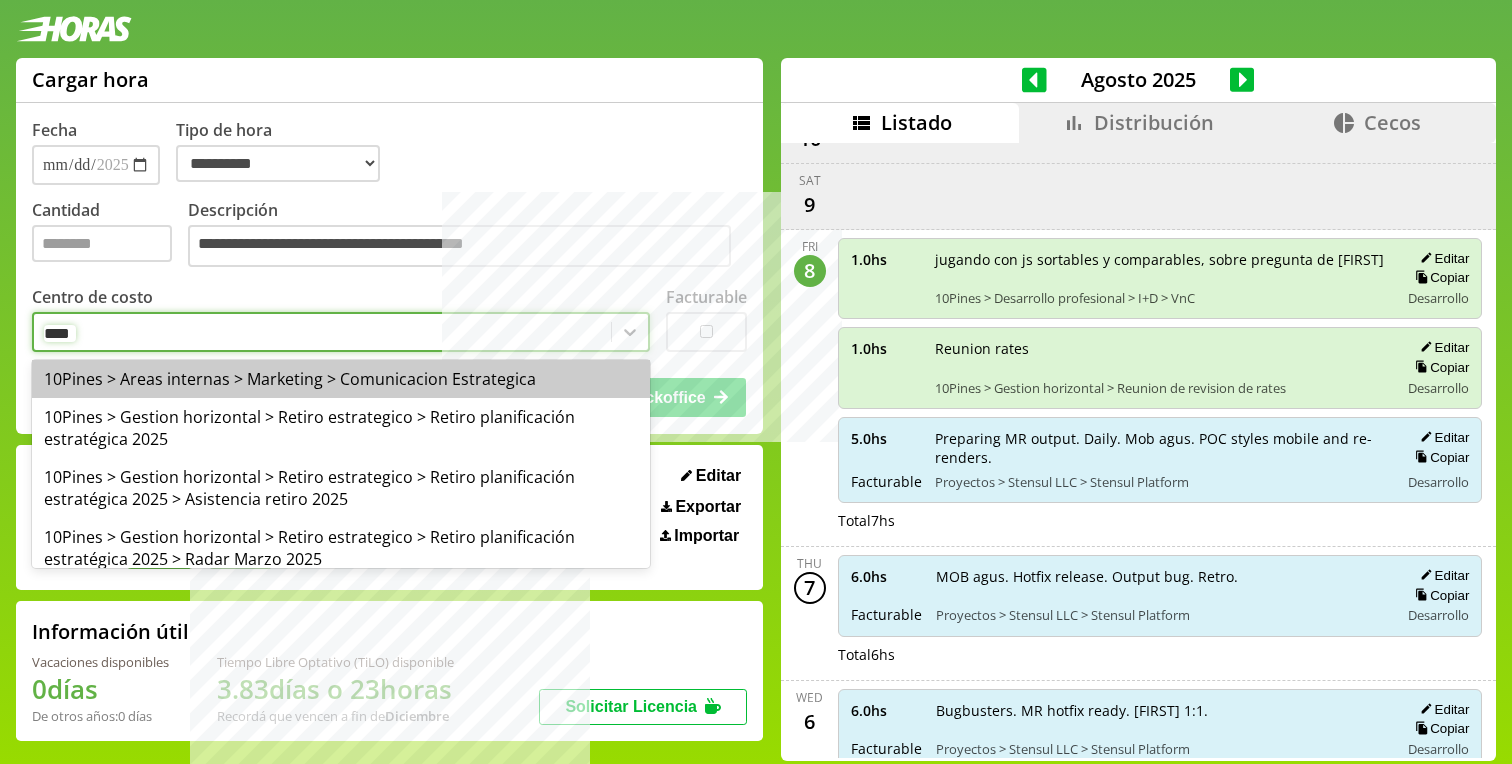 type on "*****" 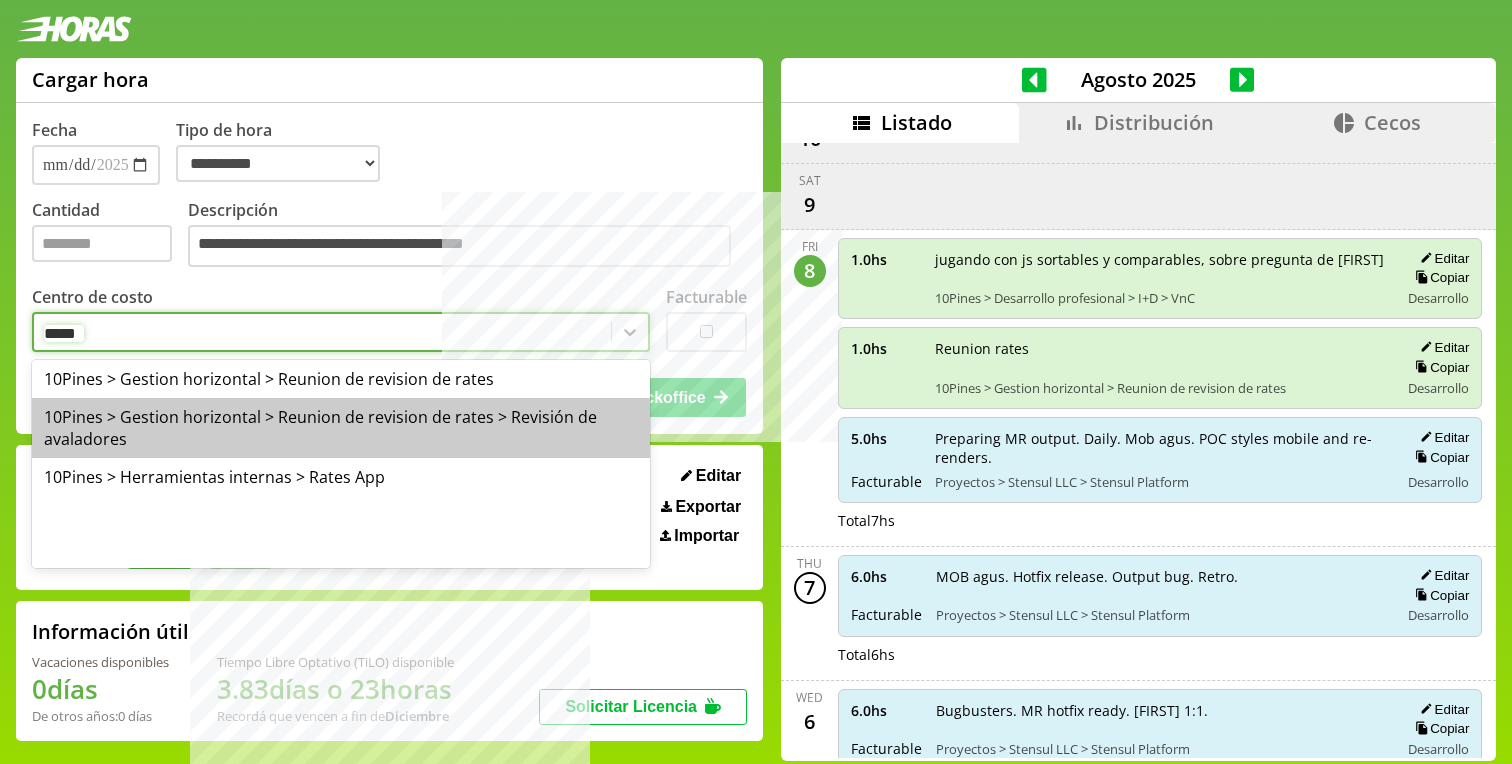 click on "10Pines > Gestion horizontal > Reunion de revision de rates > Revisión de avaladores" at bounding box center (341, 428) 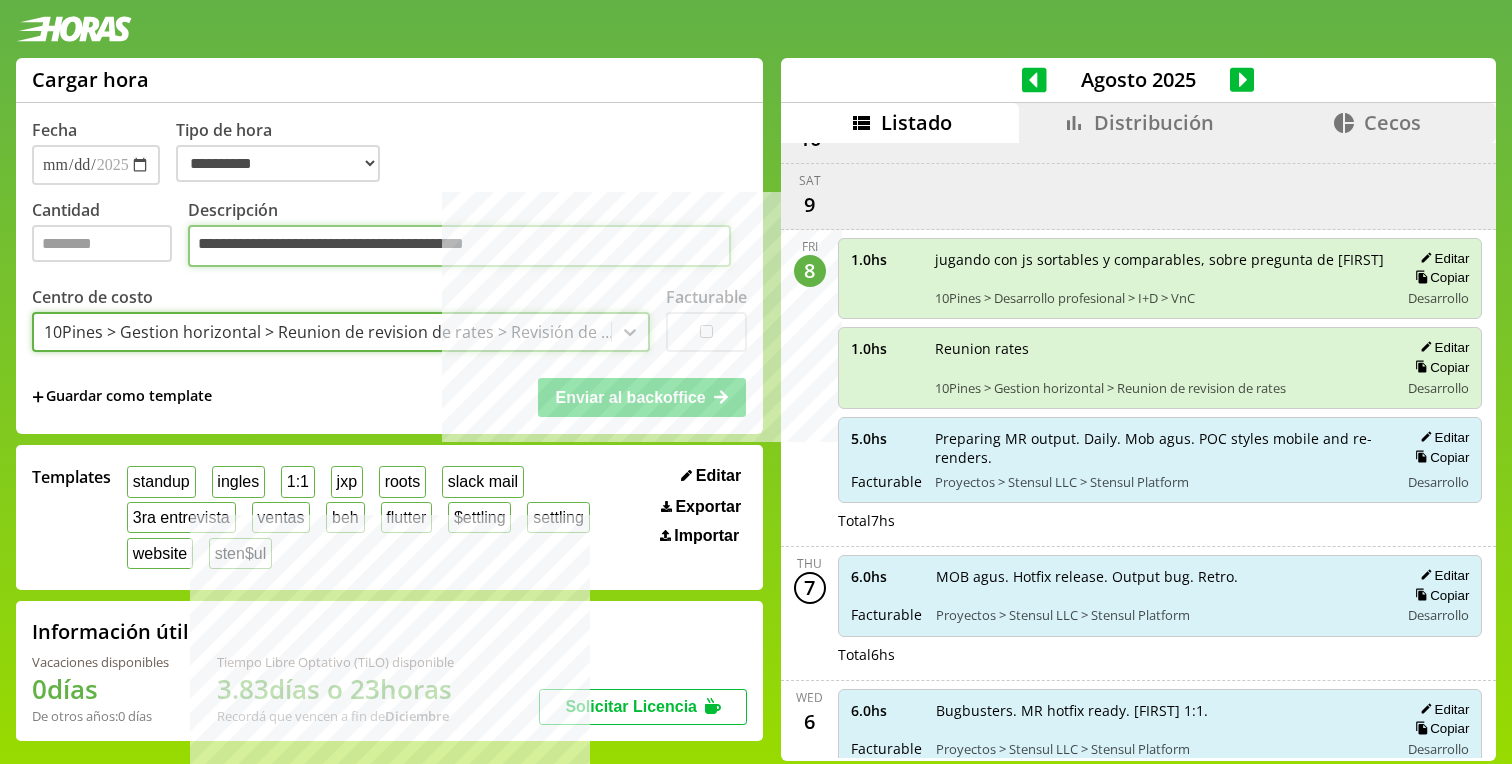 click on "**********" at bounding box center [459, 246] 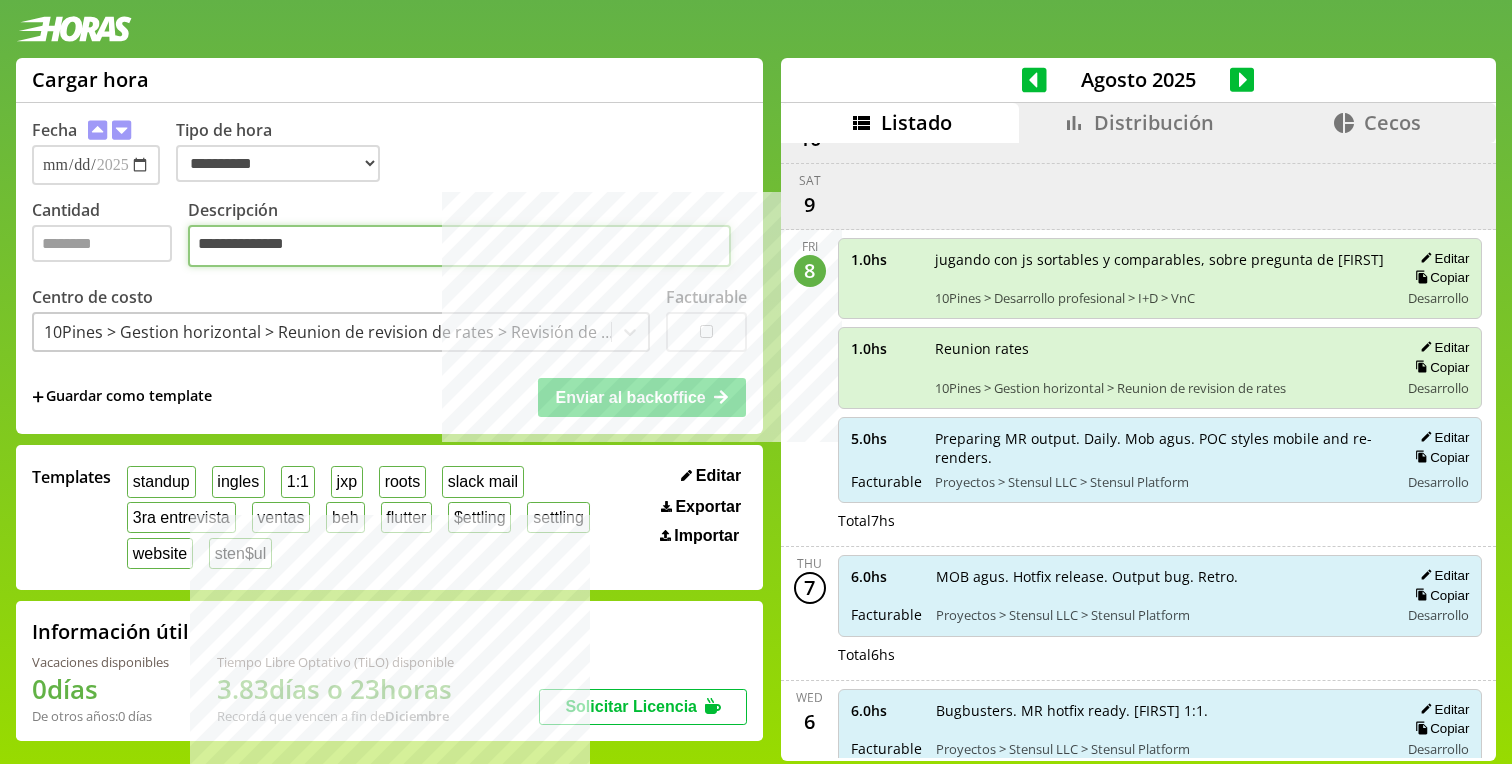 type on "**********" 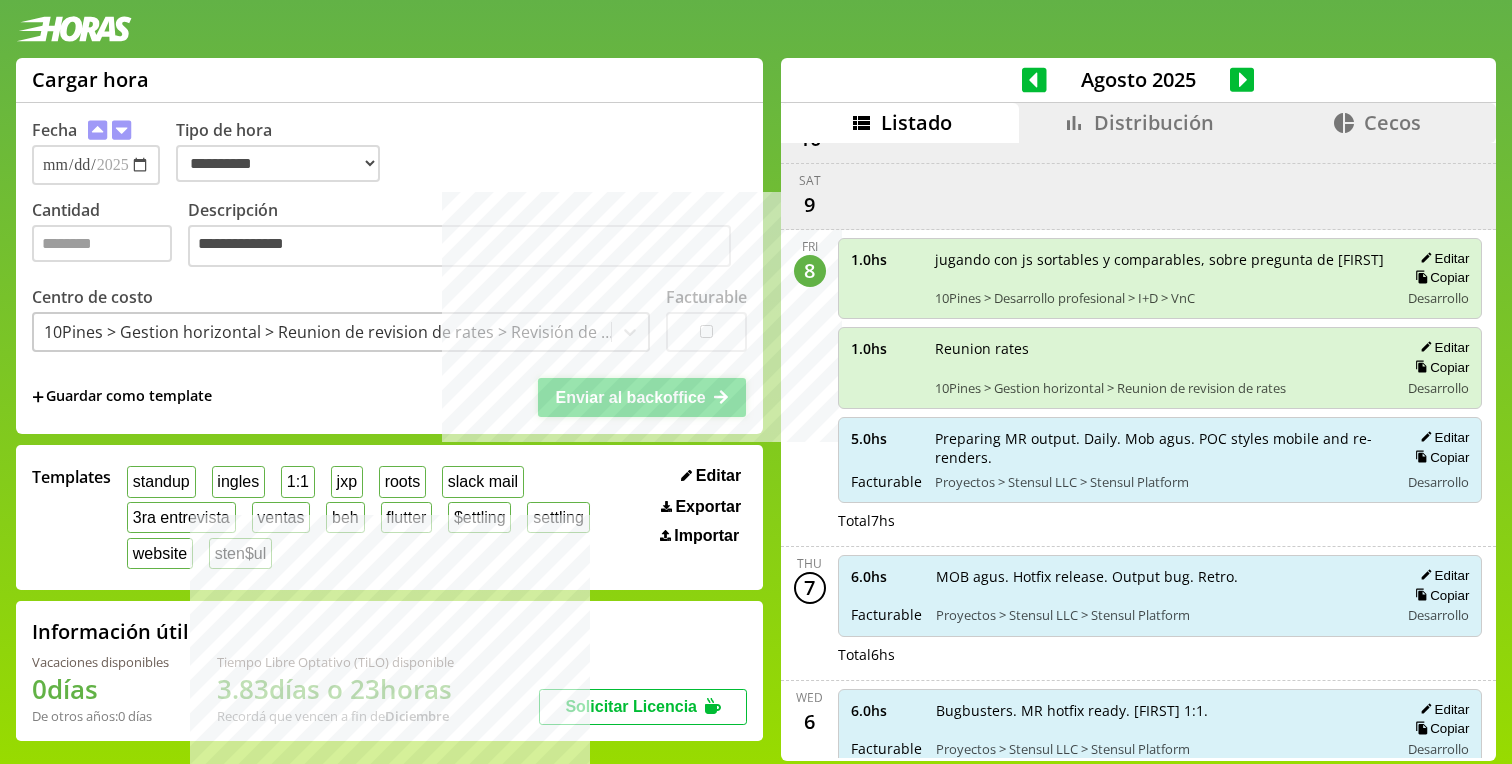 click on "Enviar al backoffice" at bounding box center (642, 397) 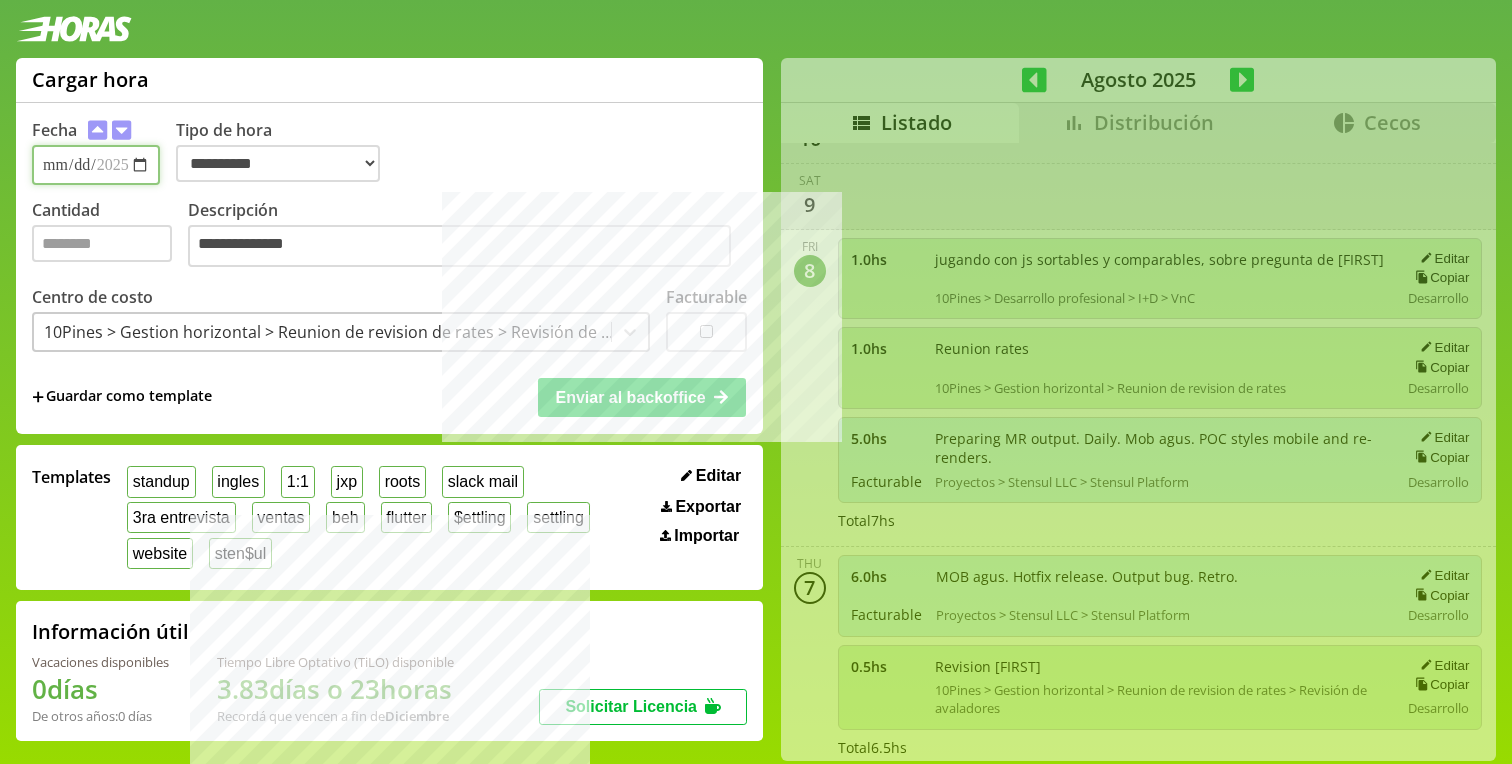 type 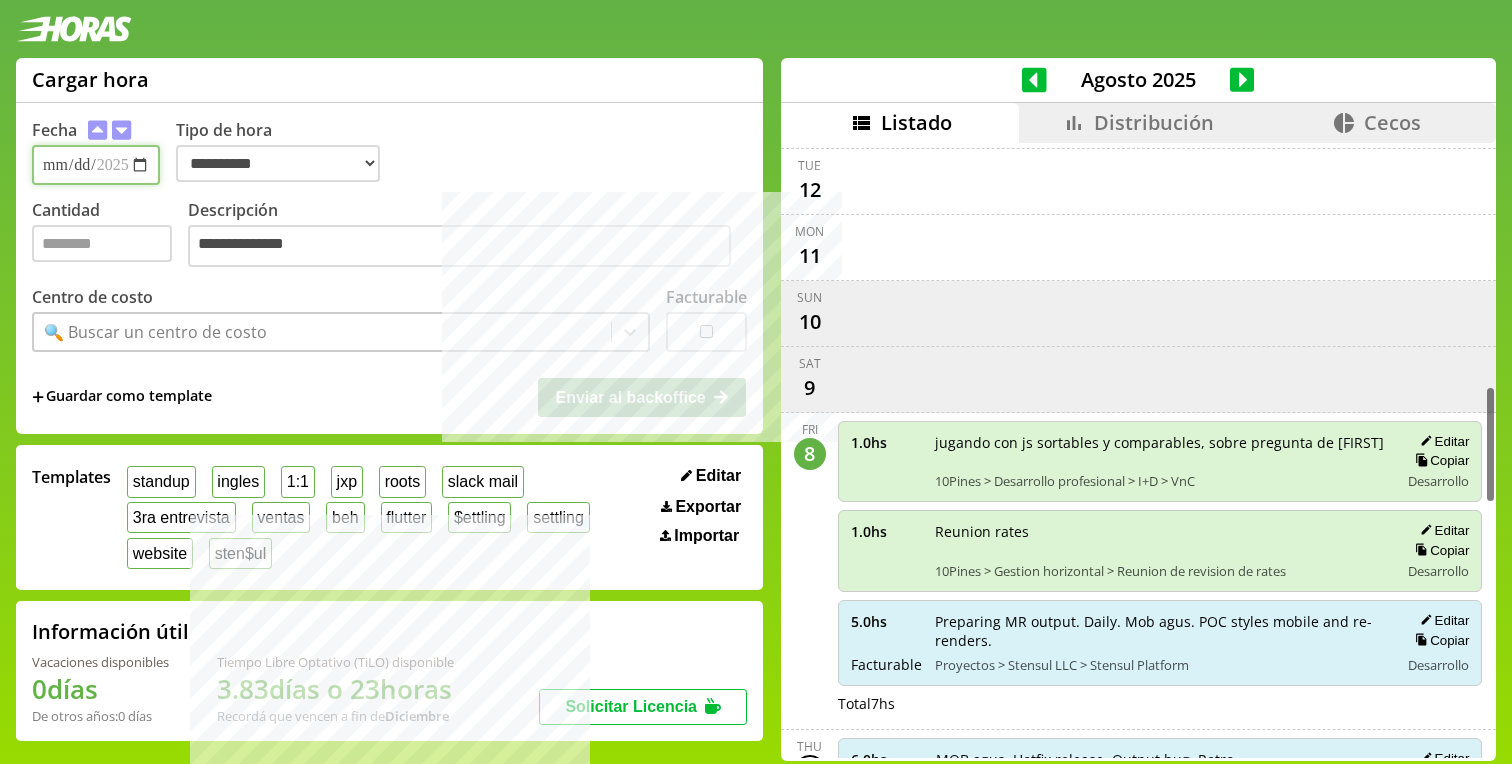 scroll, scrollTop: 1276, scrollLeft: 0, axis: vertical 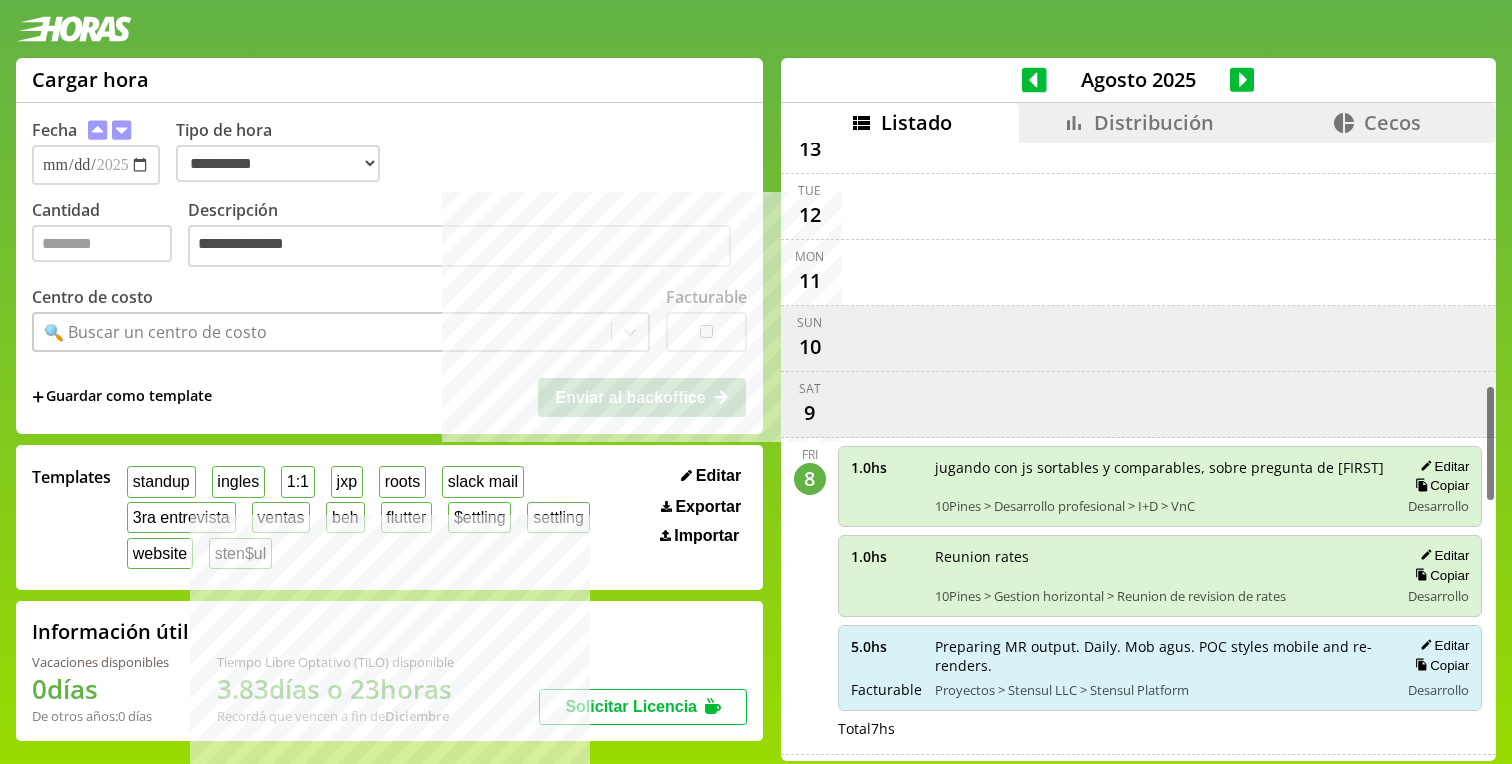 click on "Distribución" at bounding box center (1154, 122) 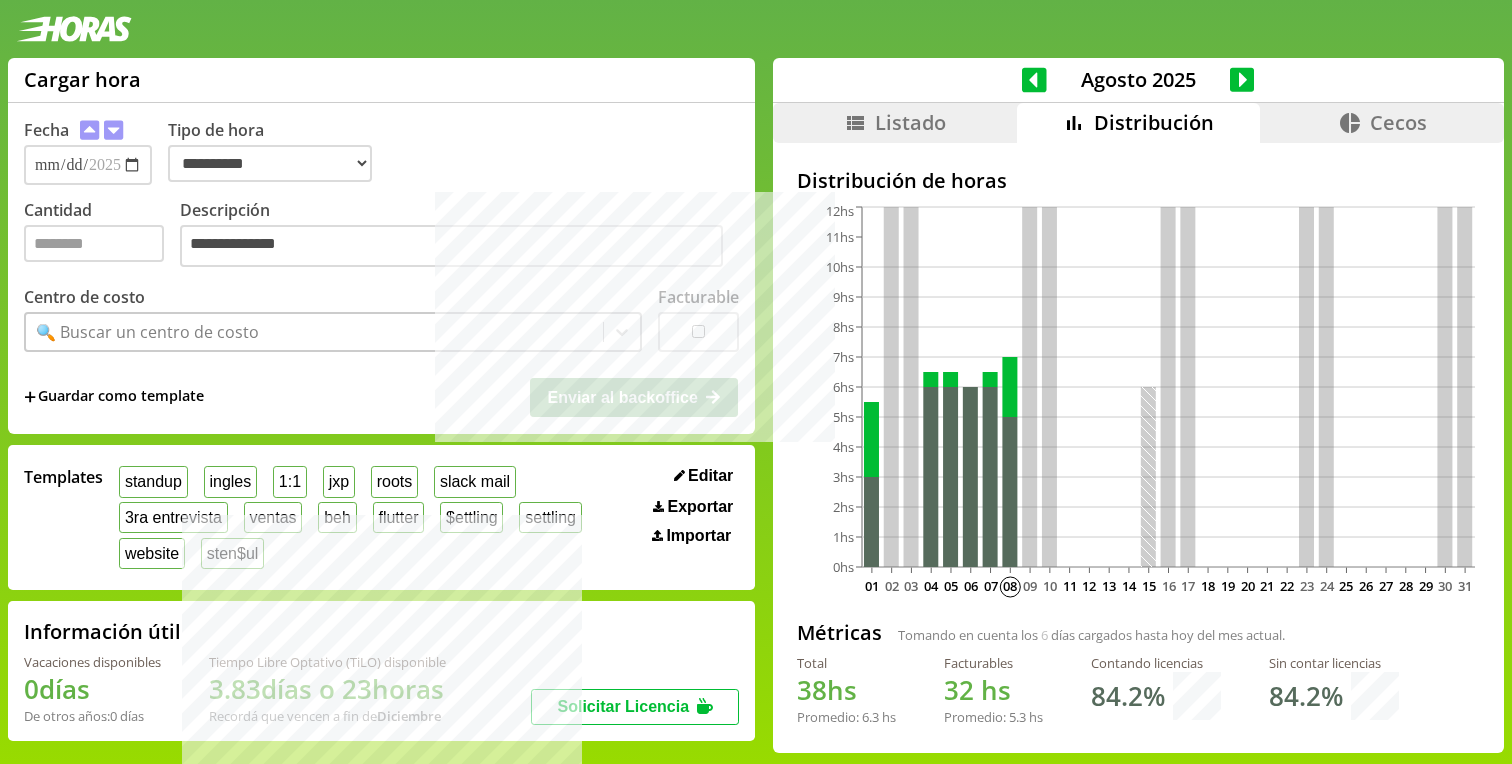 click on "Listado" at bounding box center [910, 122] 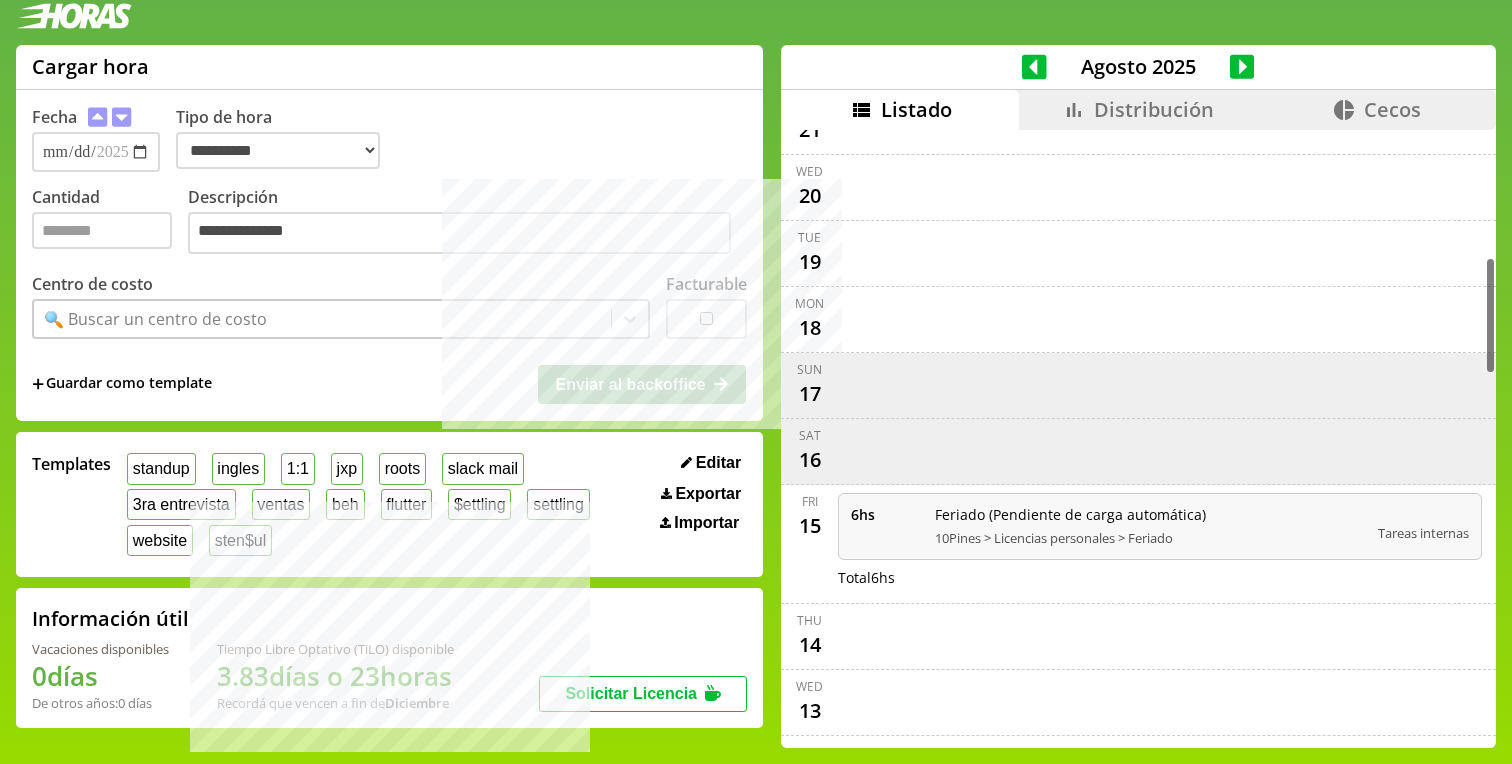 scroll, scrollTop: 631, scrollLeft: 0, axis: vertical 